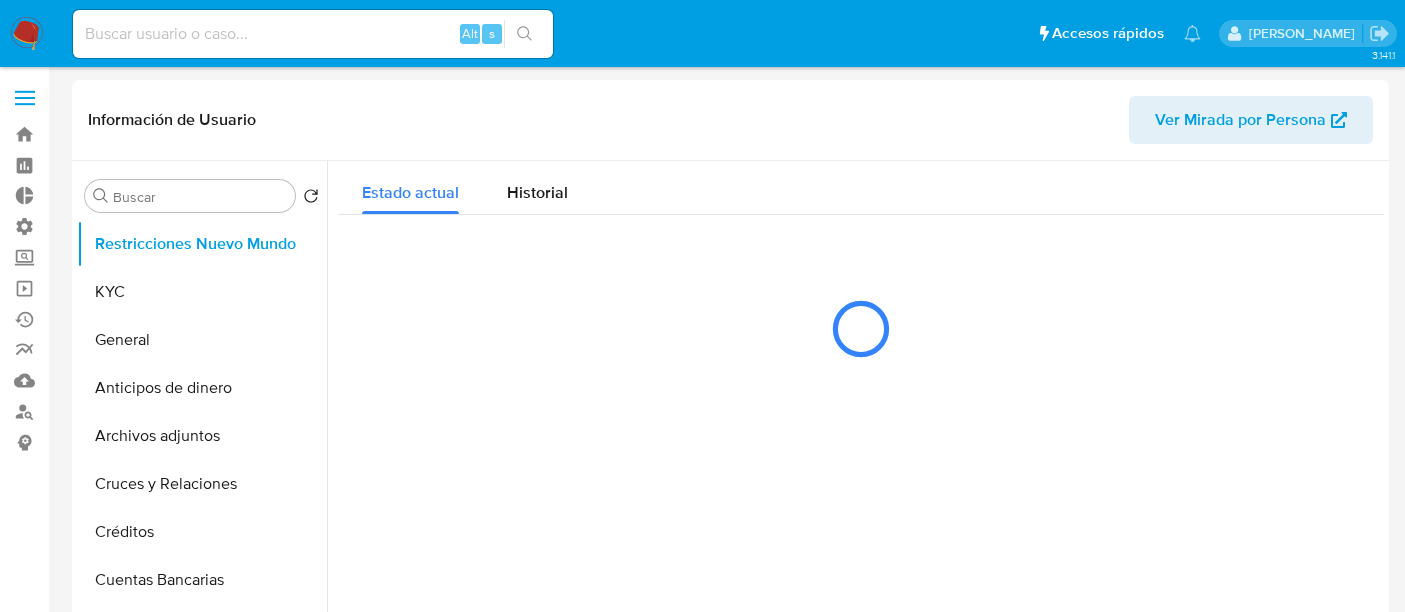 select on "10" 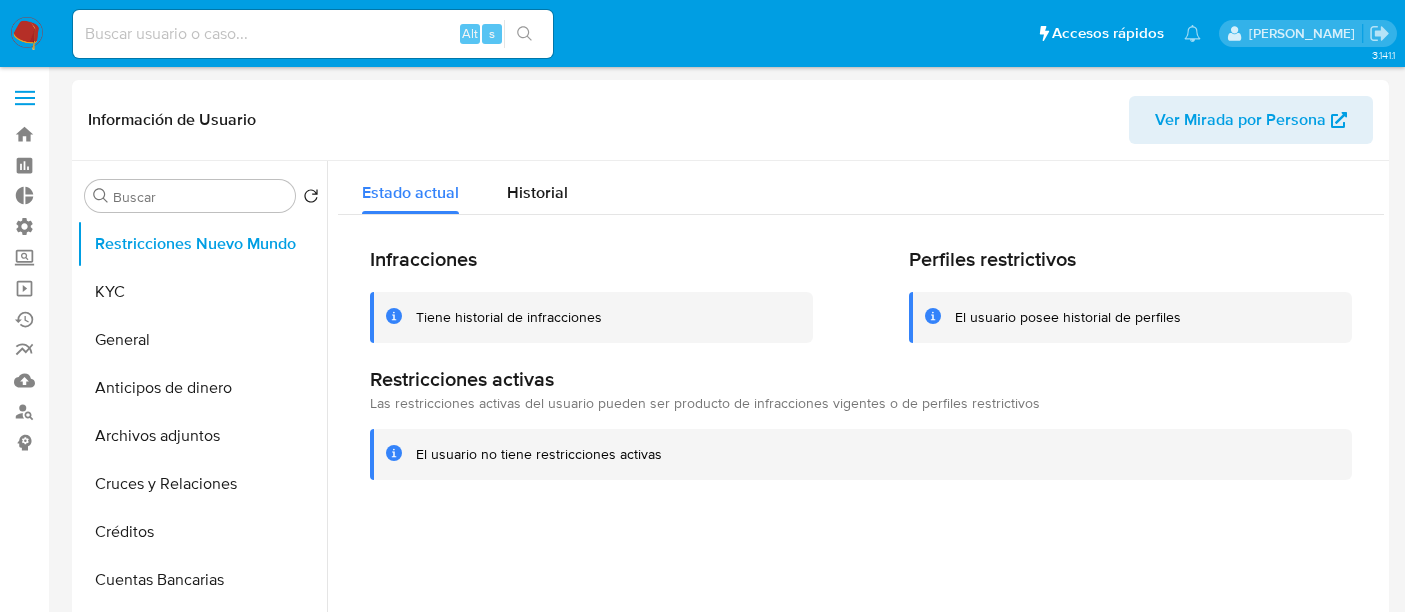 scroll, scrollTop: 0, scrollLeft: 0, axis: both 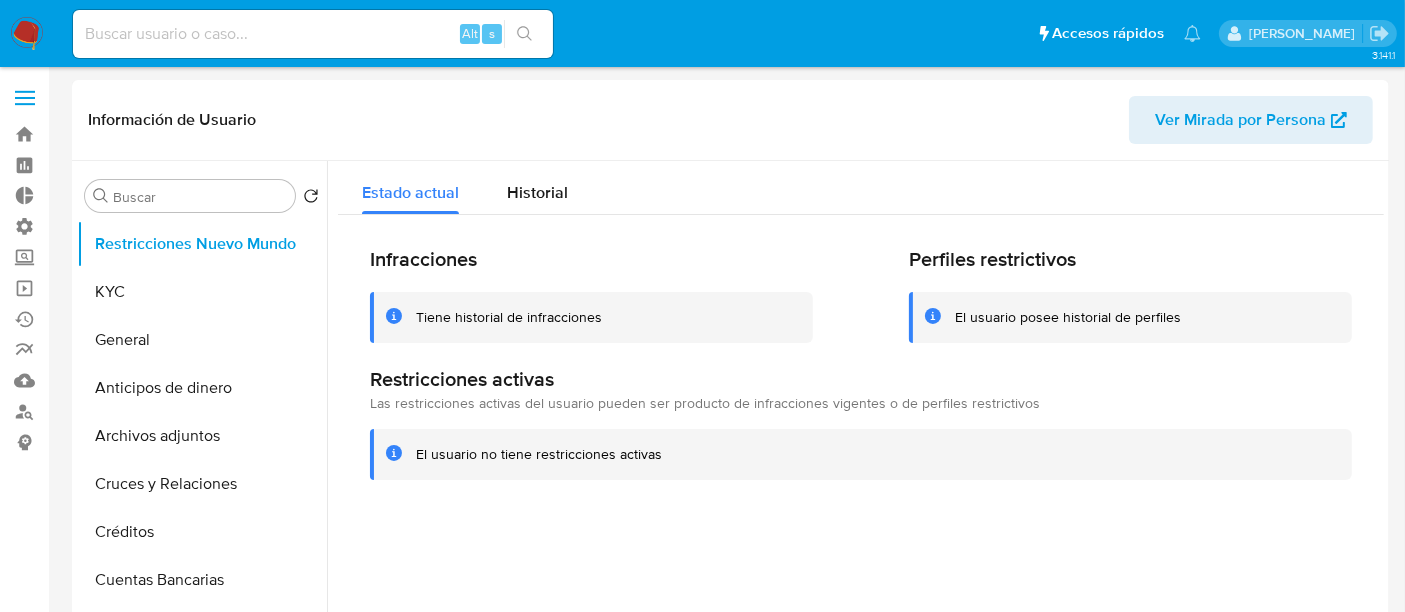 click at bounding box center (313, 34) 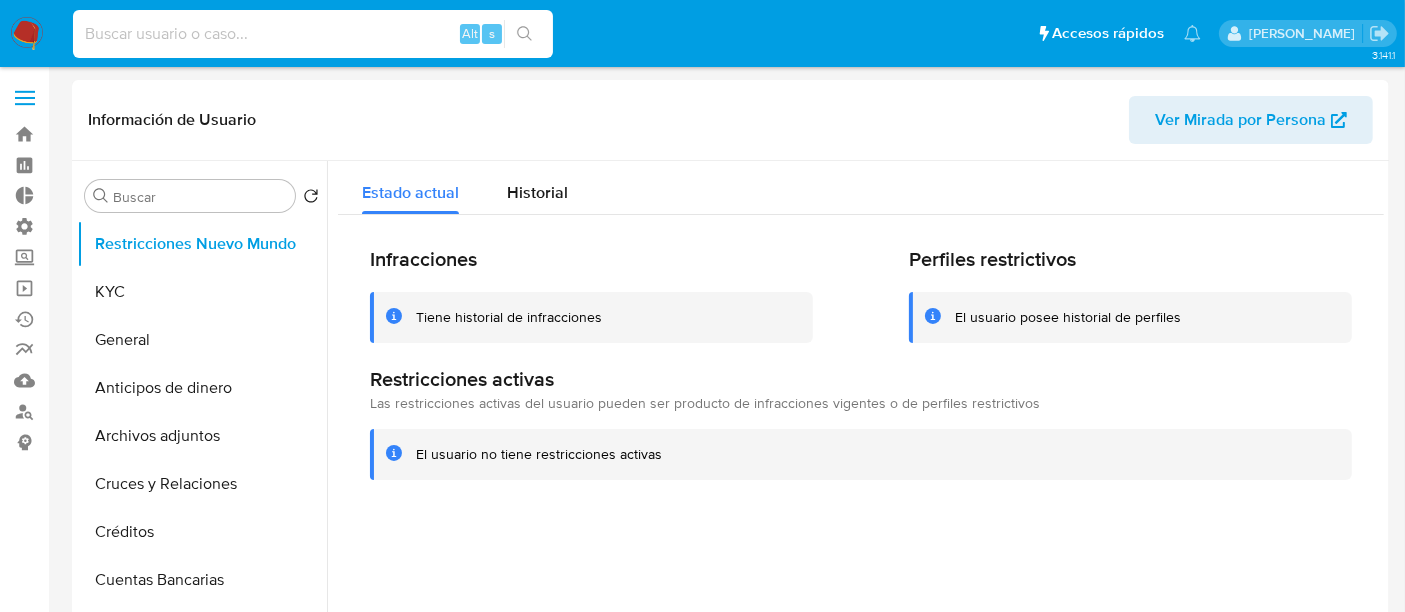 paste on "394751974" 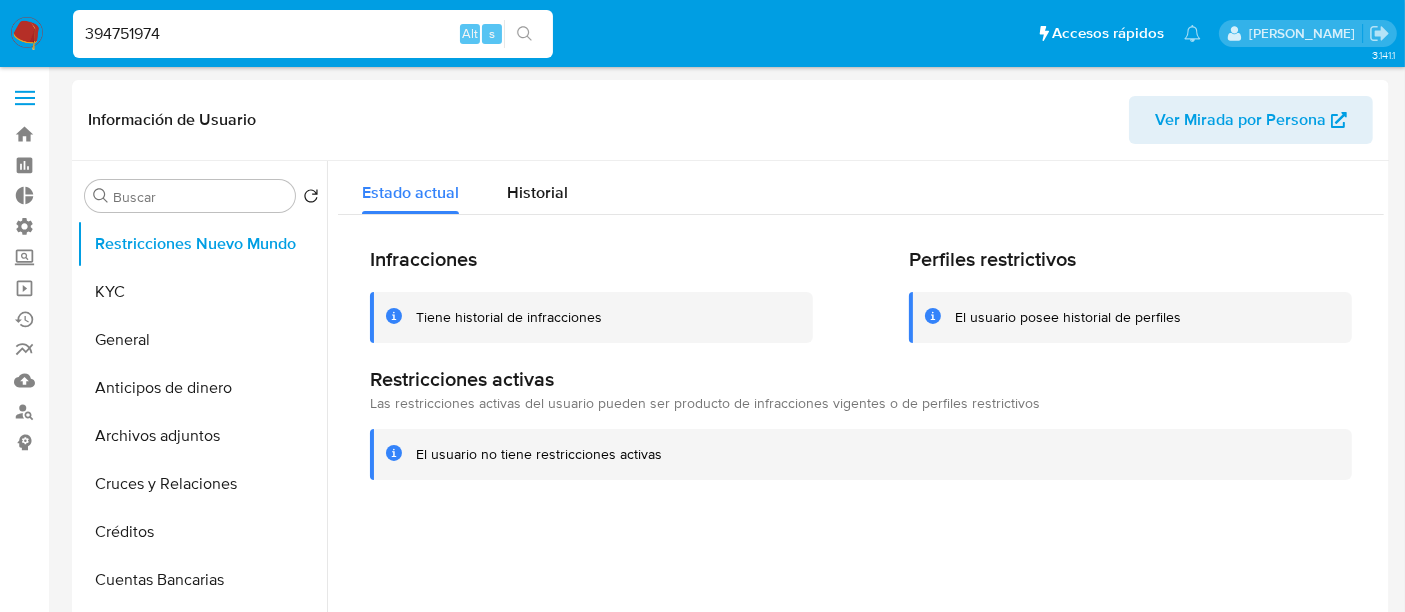 type on "394751974" 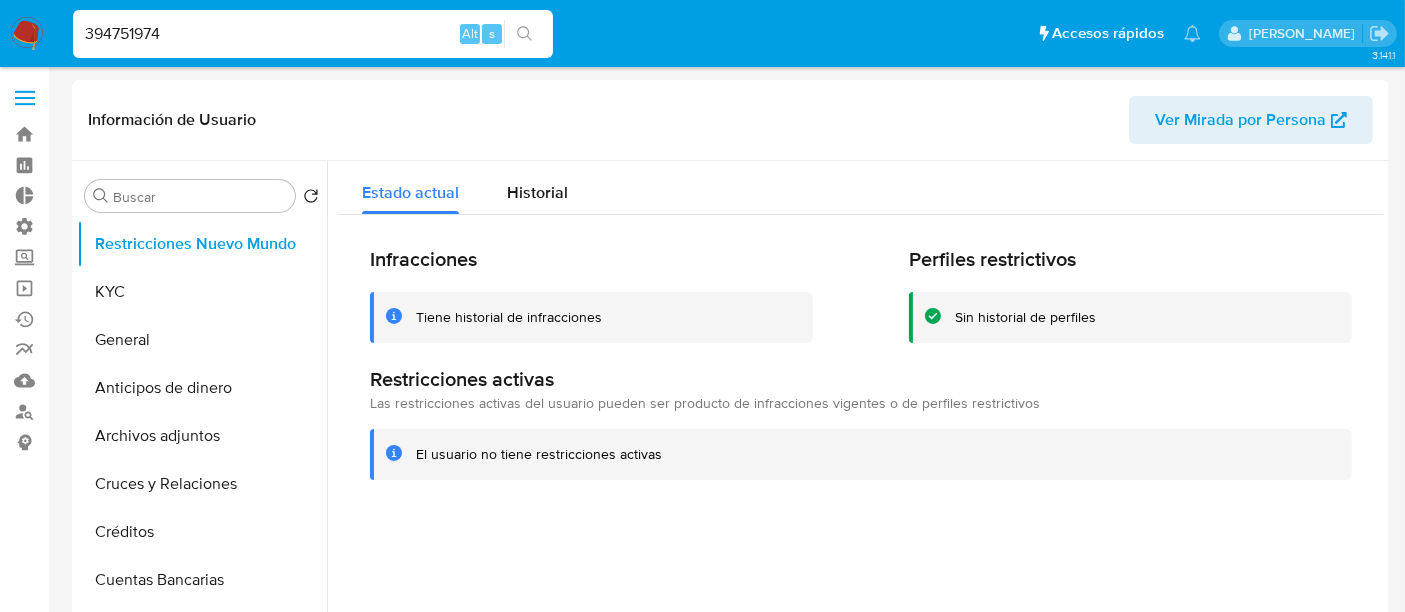 select on "10" 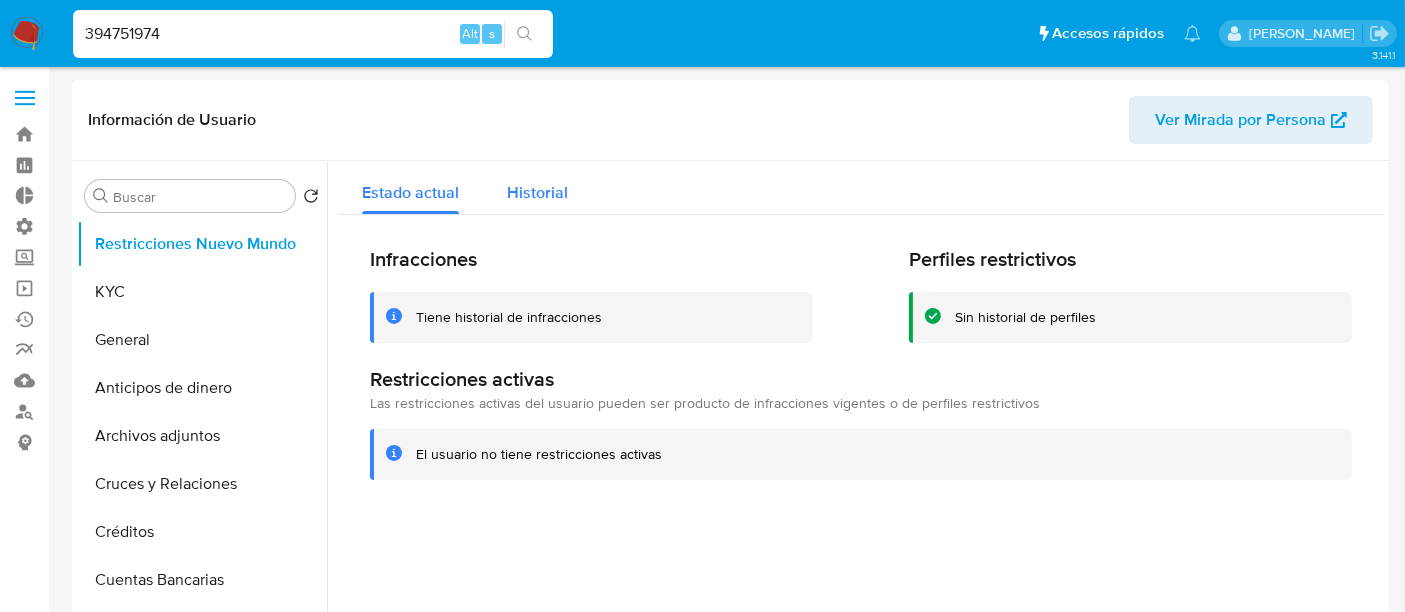 click on "Historial" at bounding box center (537, 192) 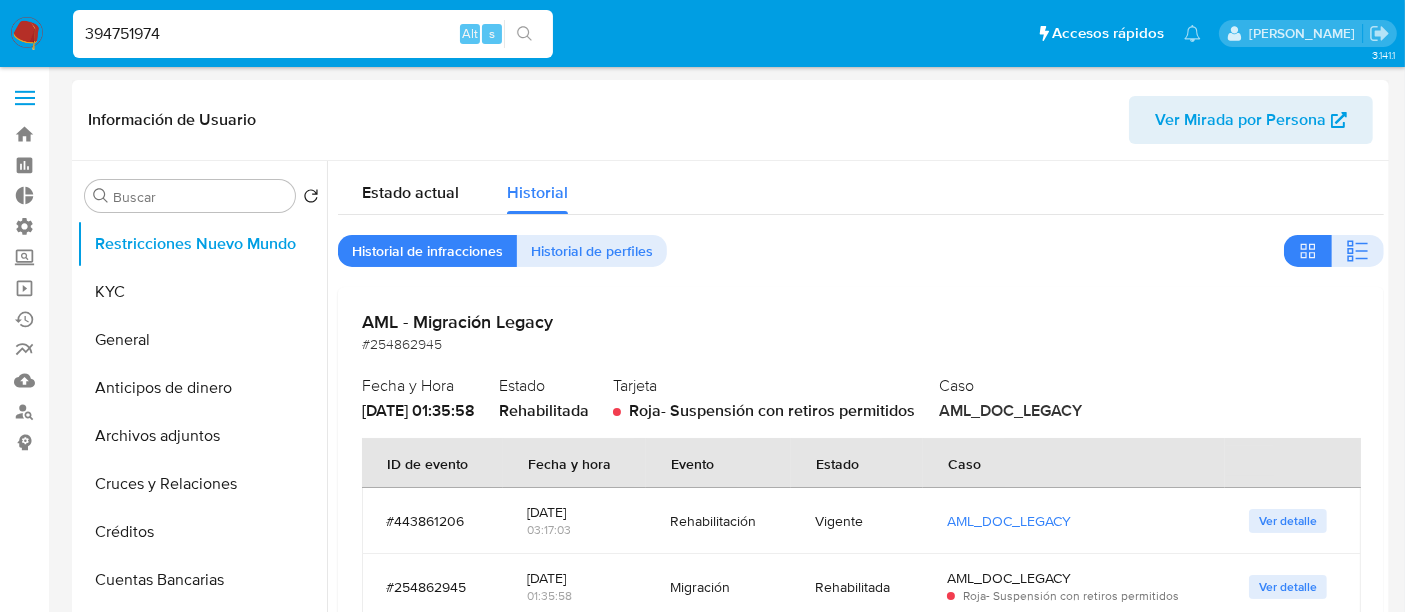 scroll, scrollTop: 12, scrollLeft: 0, axis: vertical 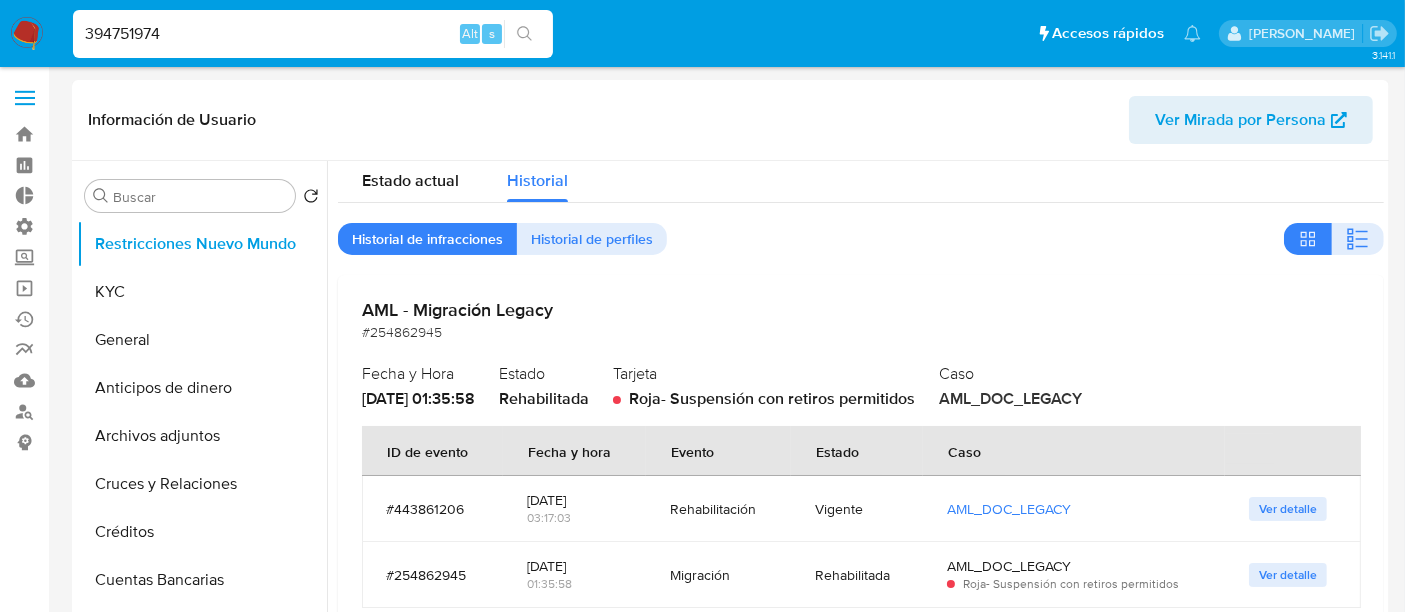 click on "394751974" at bounding box center [313, 34] 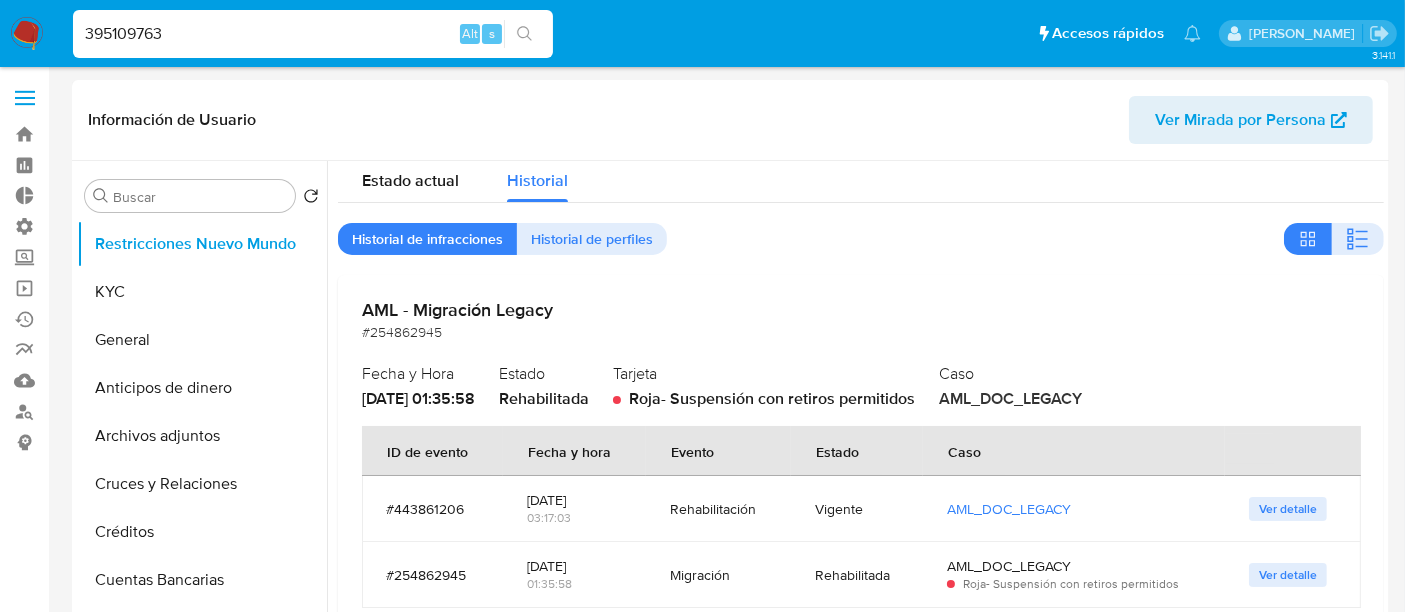 type on "395109763" 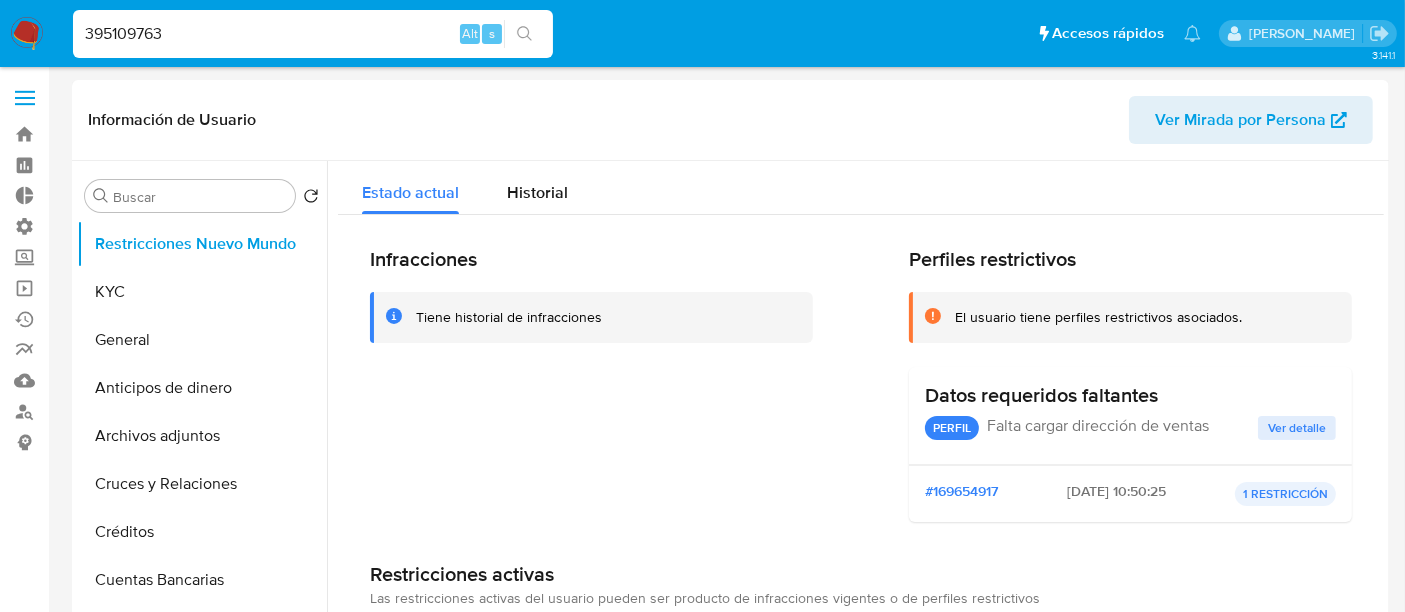 select on "10" 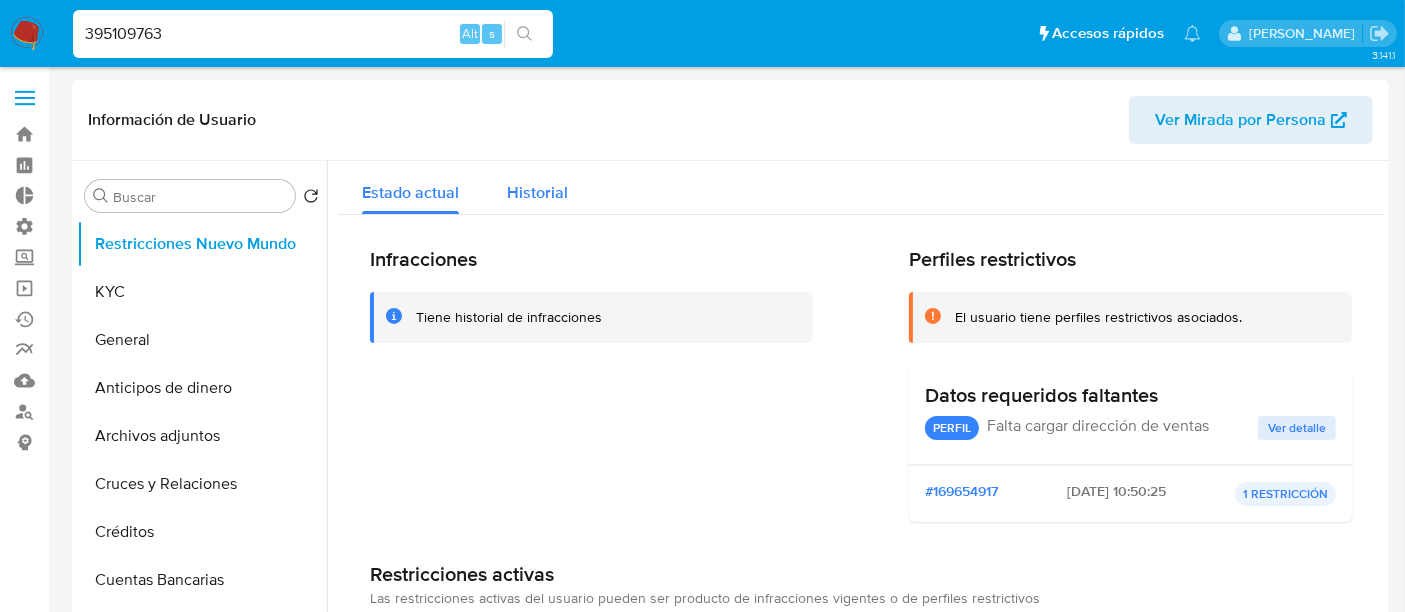 click on "Historial" at bounding box center (537, 192) 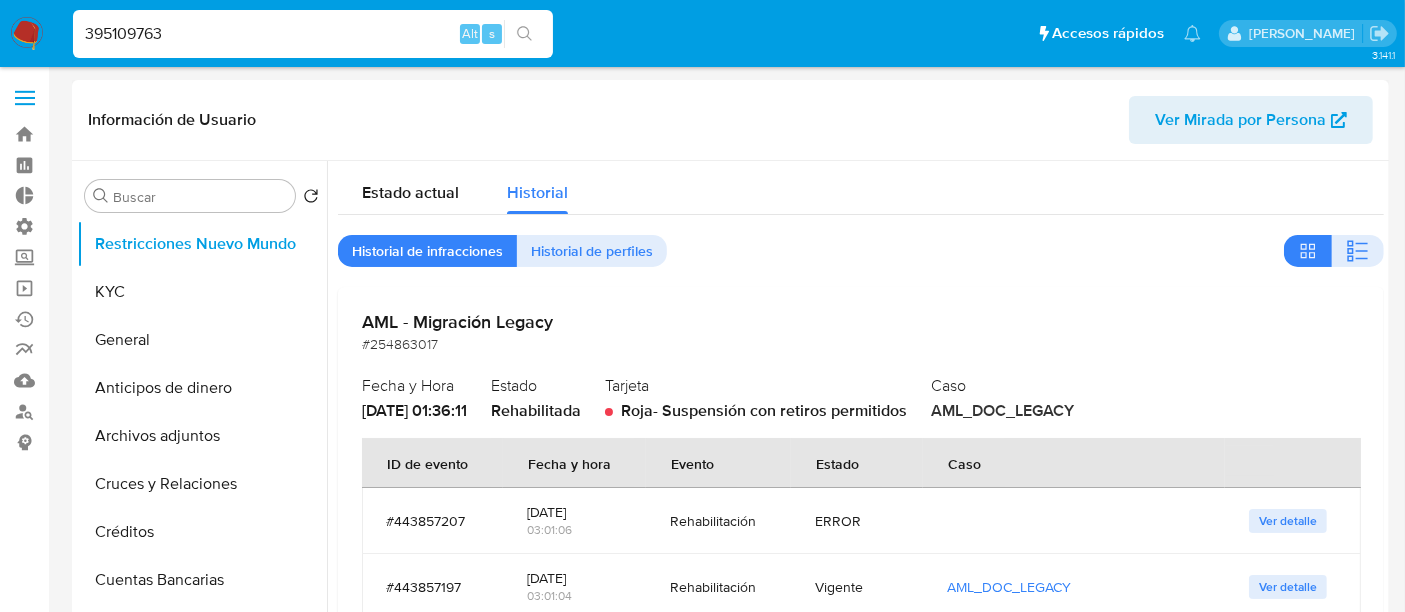 scroll, scrollTop: 79, scrollLeft: 0, axis: vertical 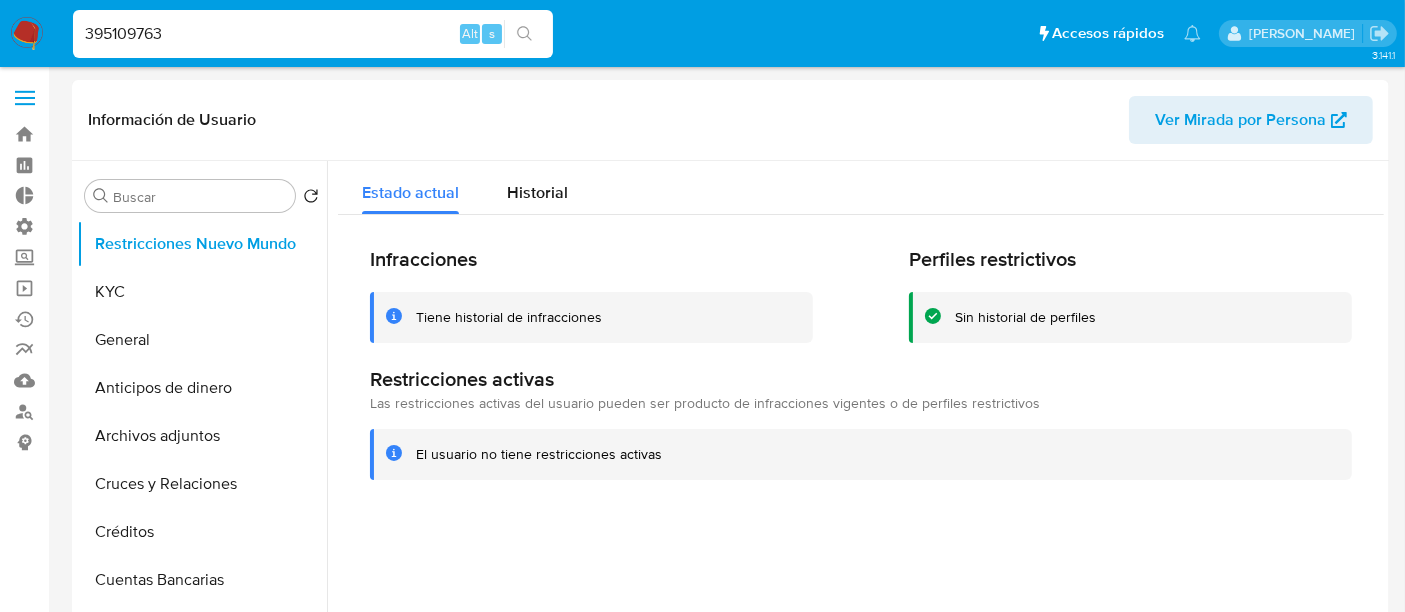 select on "10" 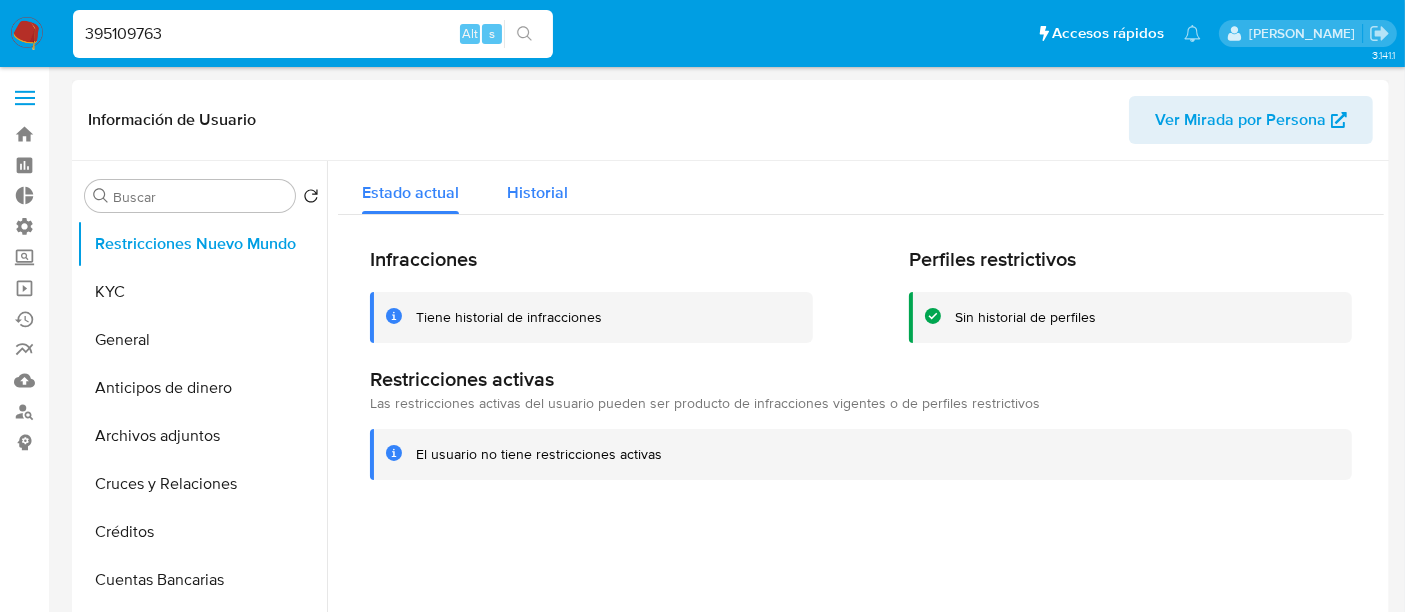 click on "Historial" at bounding box center (537, 192) 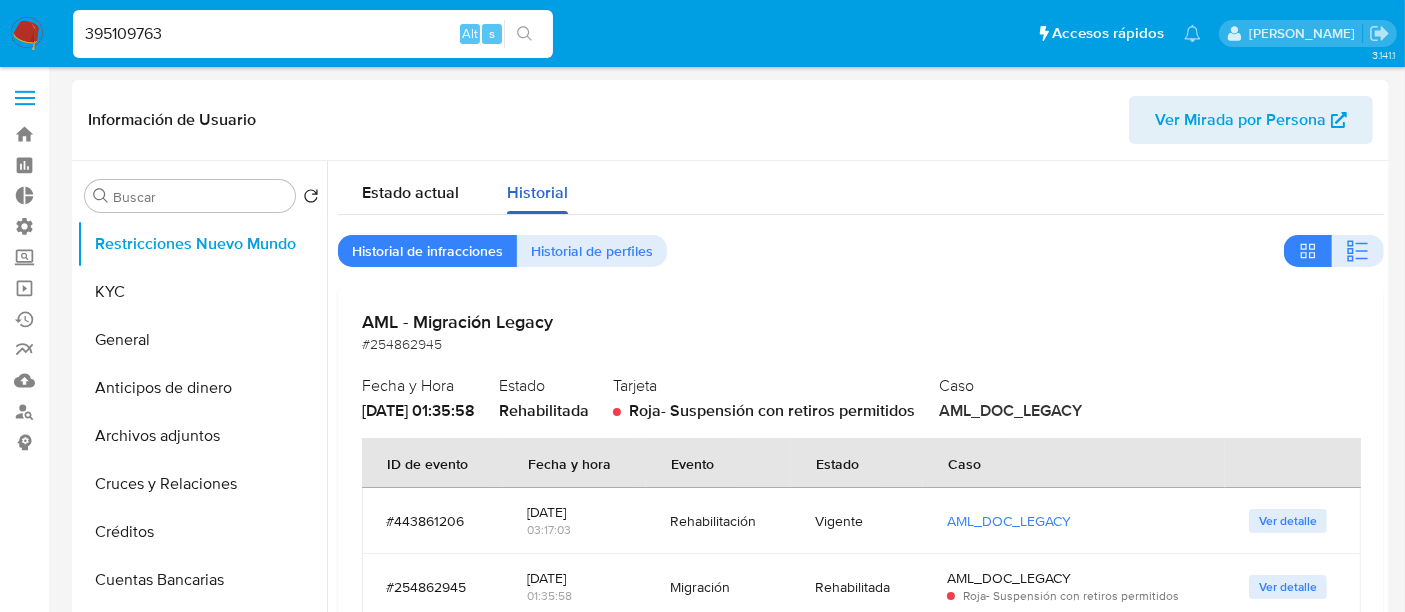 scroll, scrollTop: 12, scrollLeft: 0, axis: vertical 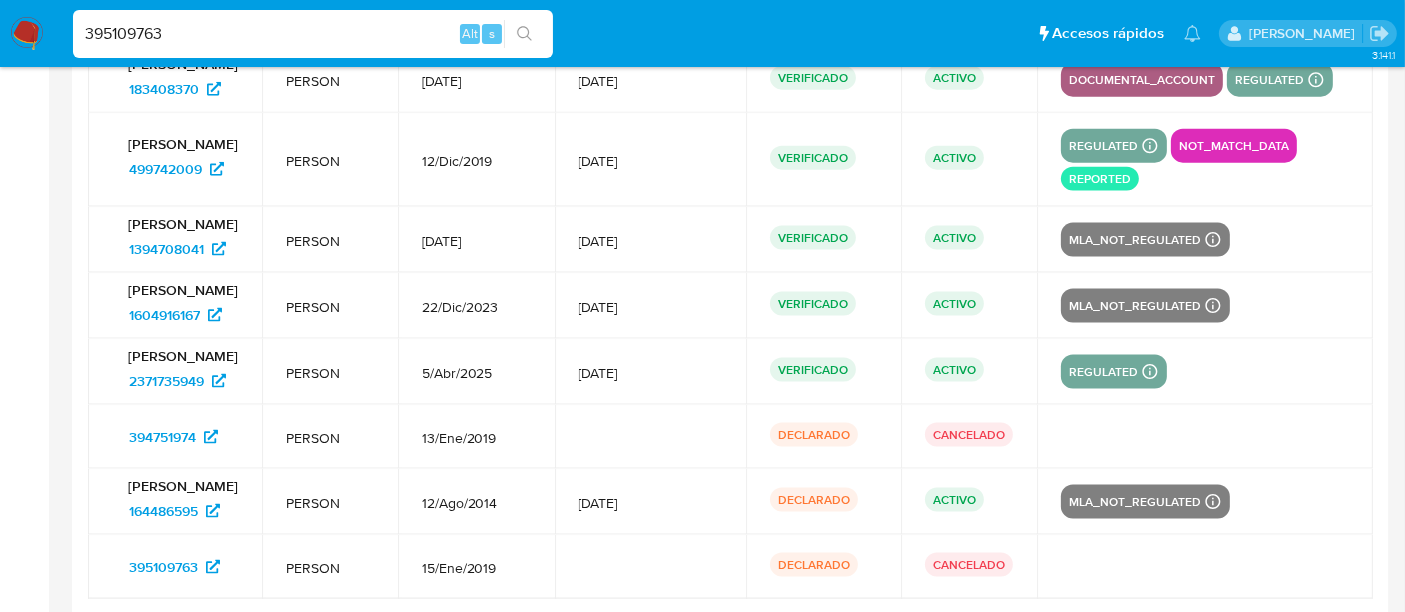 click on "395109763" at bounding box center (313, 34) 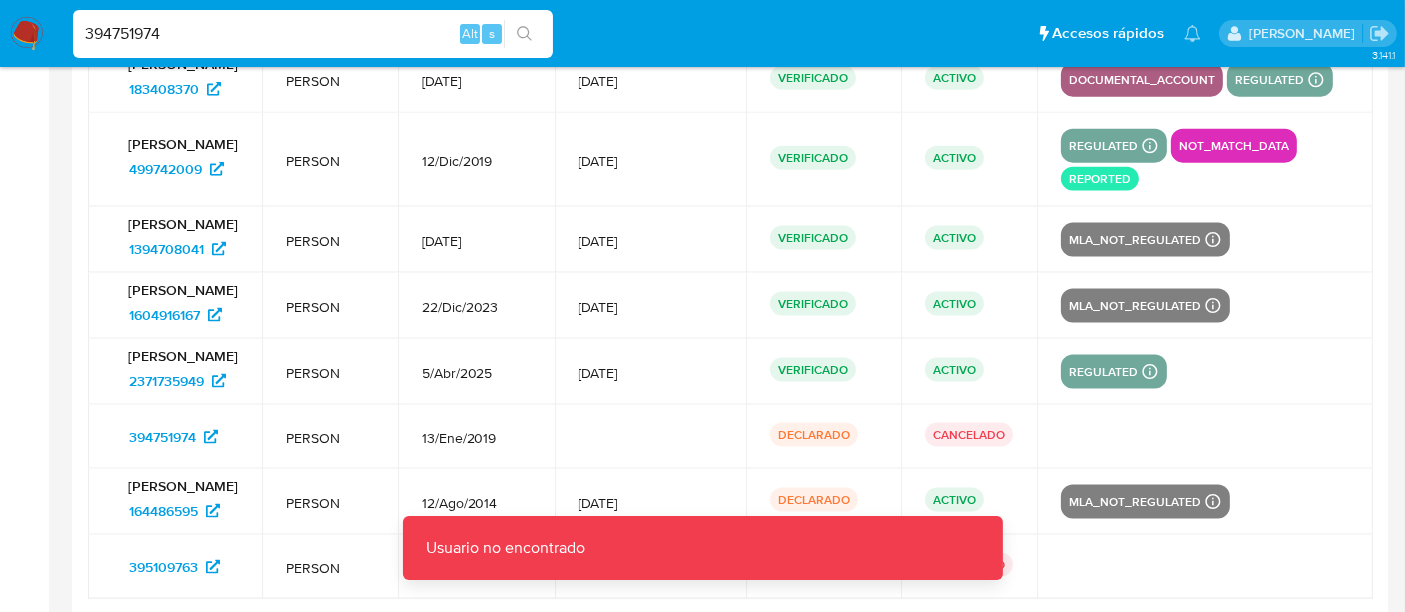 click on "394751974" at bounding box center (313, 34) 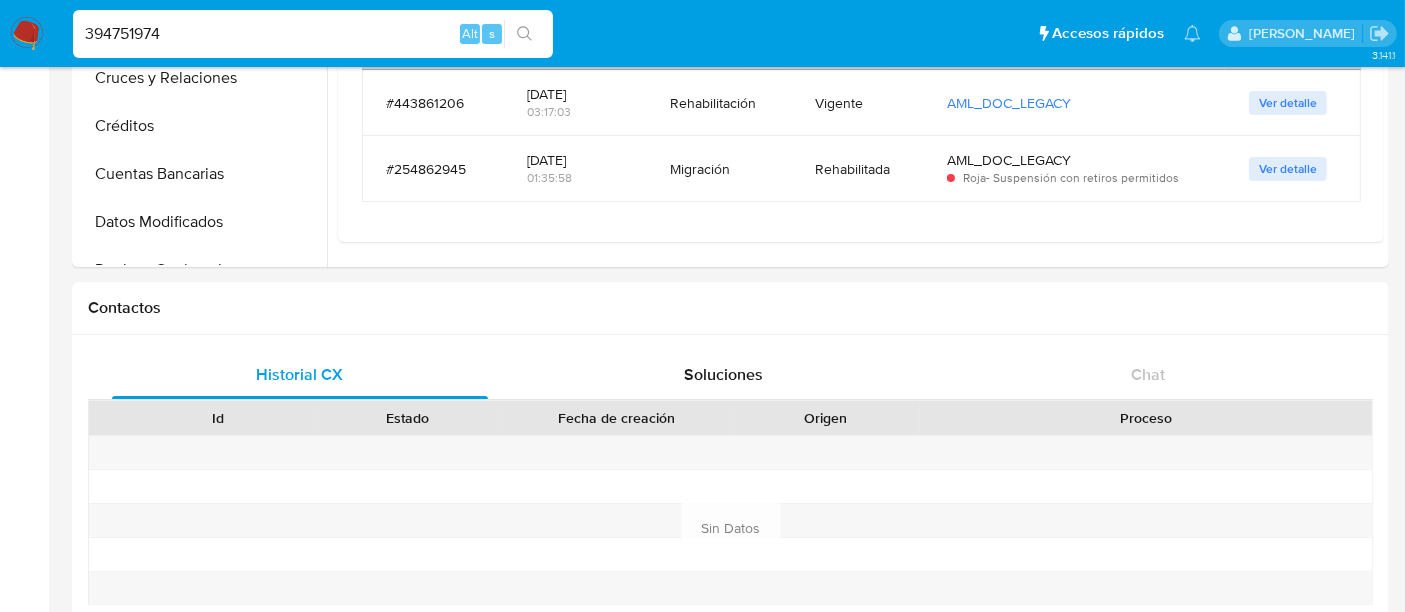 scroll, scrollTop: 0, scrollLeft: 0, axis: both 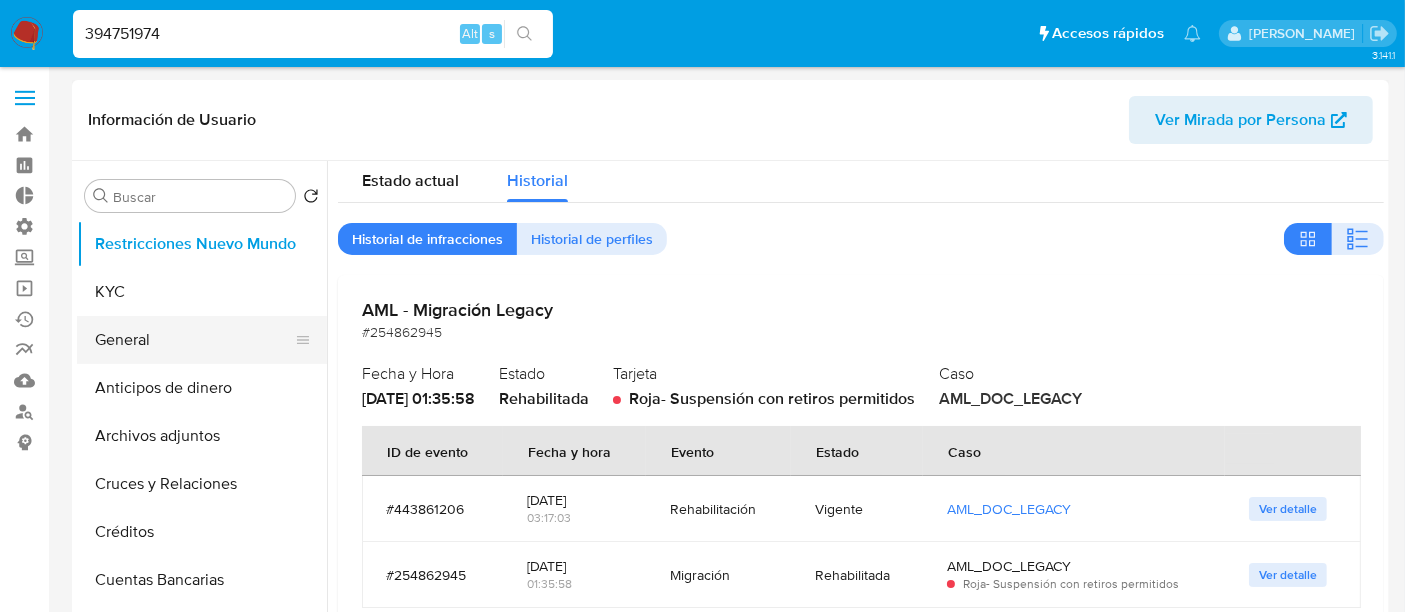click on "General" at bounding box center (194, 340) 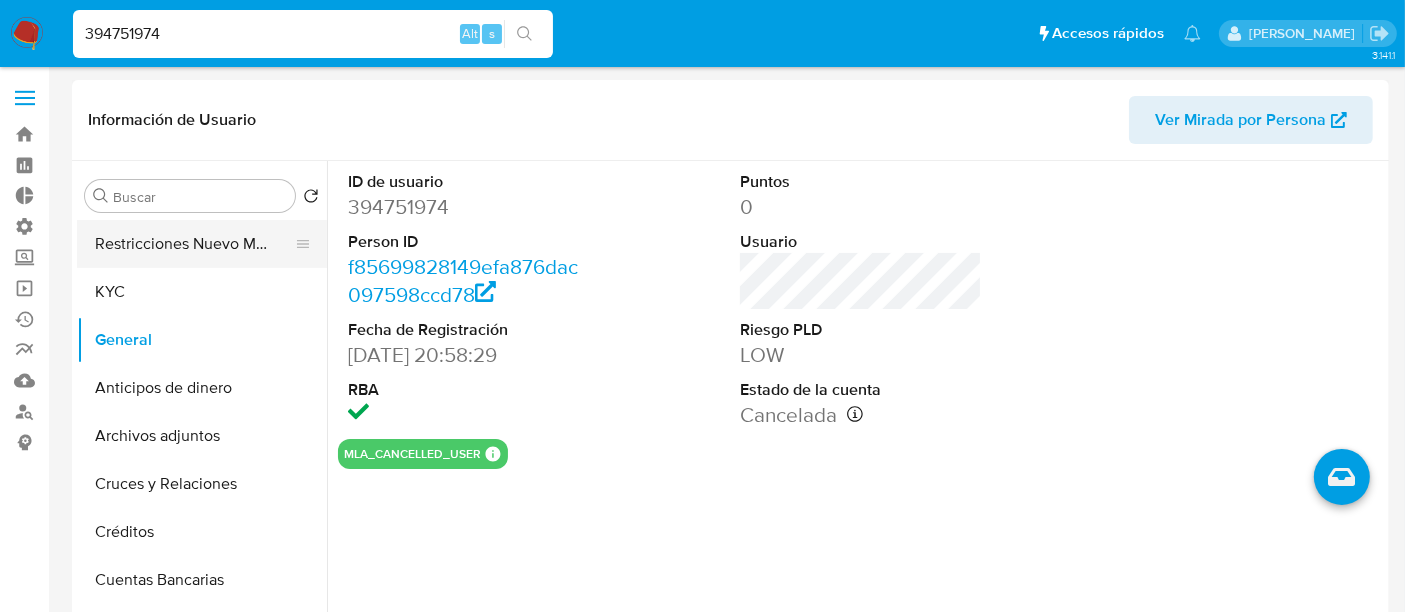 click on "Restricciones Nuevo Mundo" at bounding box center (194, 244) 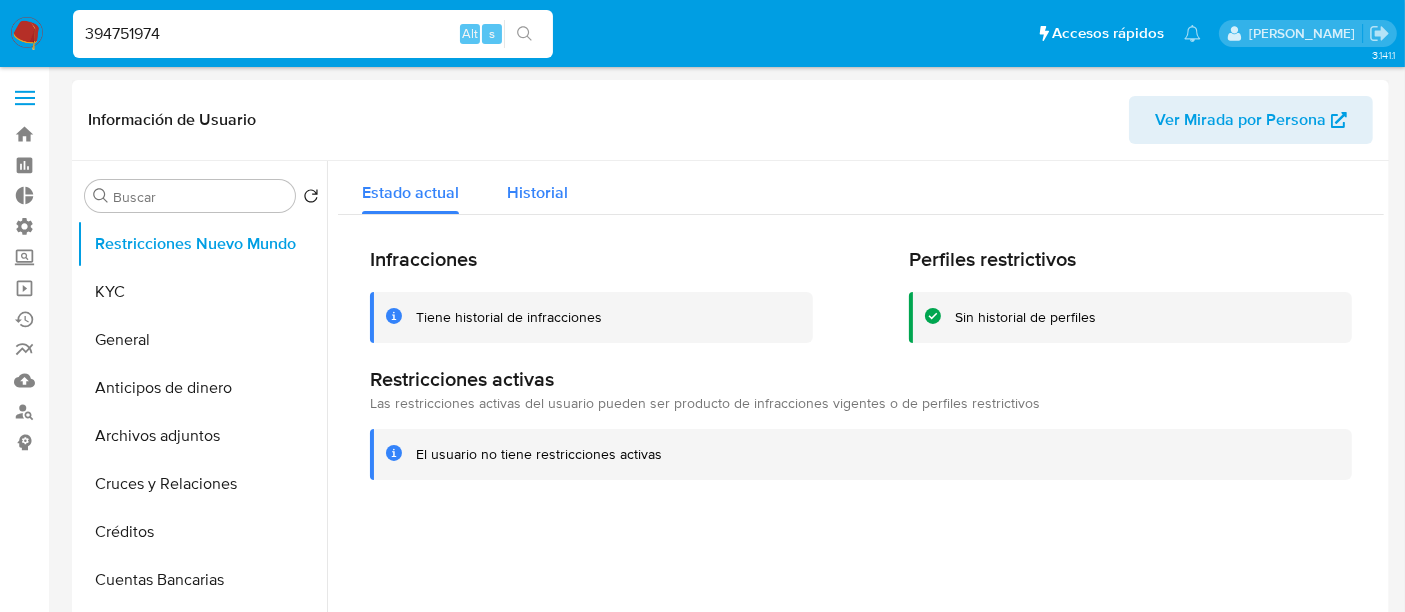 click on "Historial" at bounding box center (537, 192) 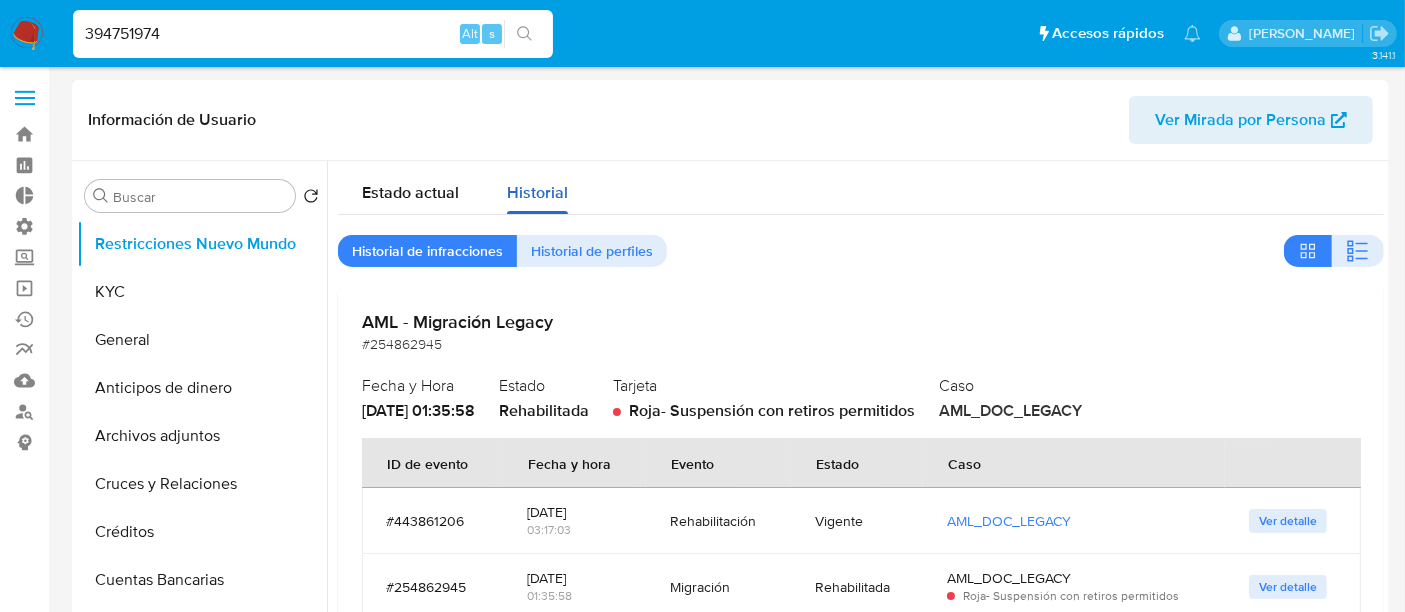 click on "Historial" at bounding box center [537, 192] 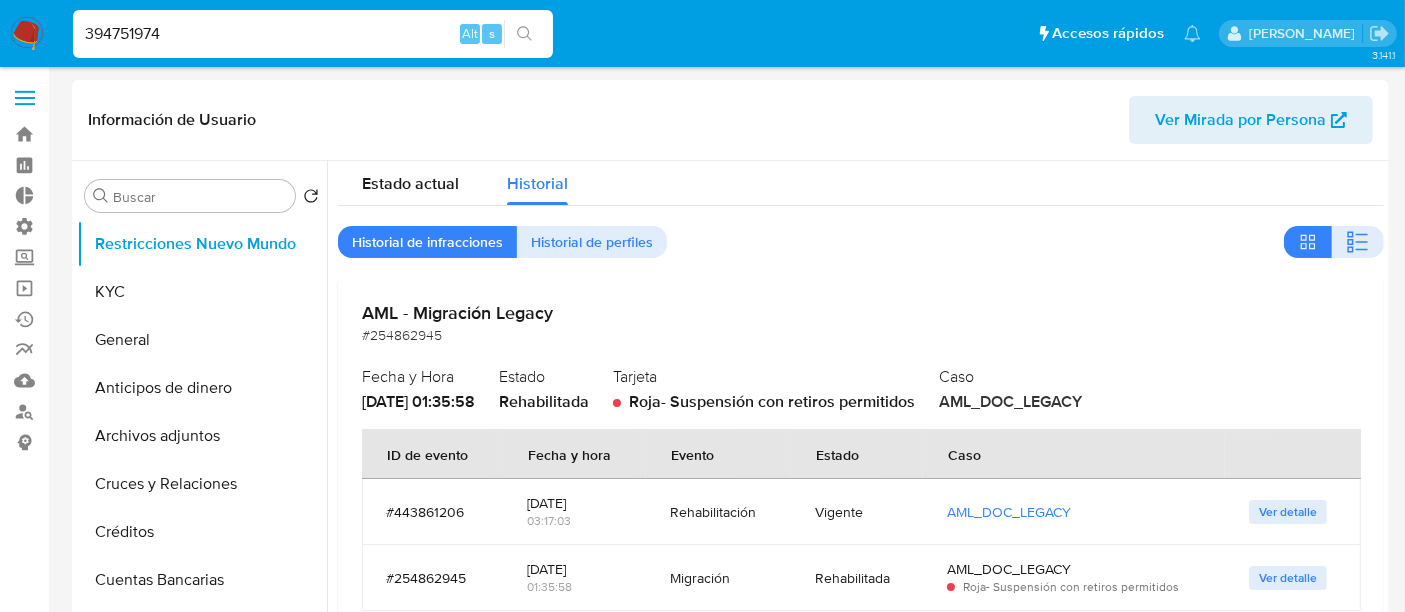 scroll, scrollTop: 12, scrollLeft: 0, axis: vertical 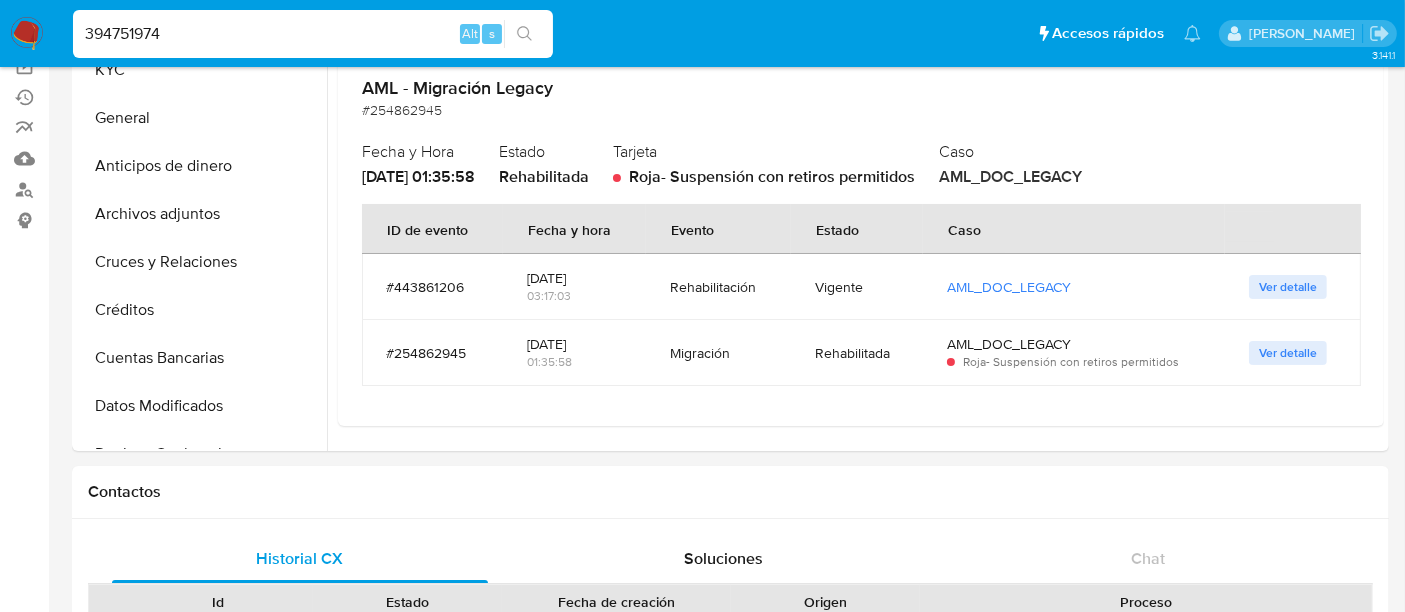 click on "394751974" at bounding box center [313, 34] 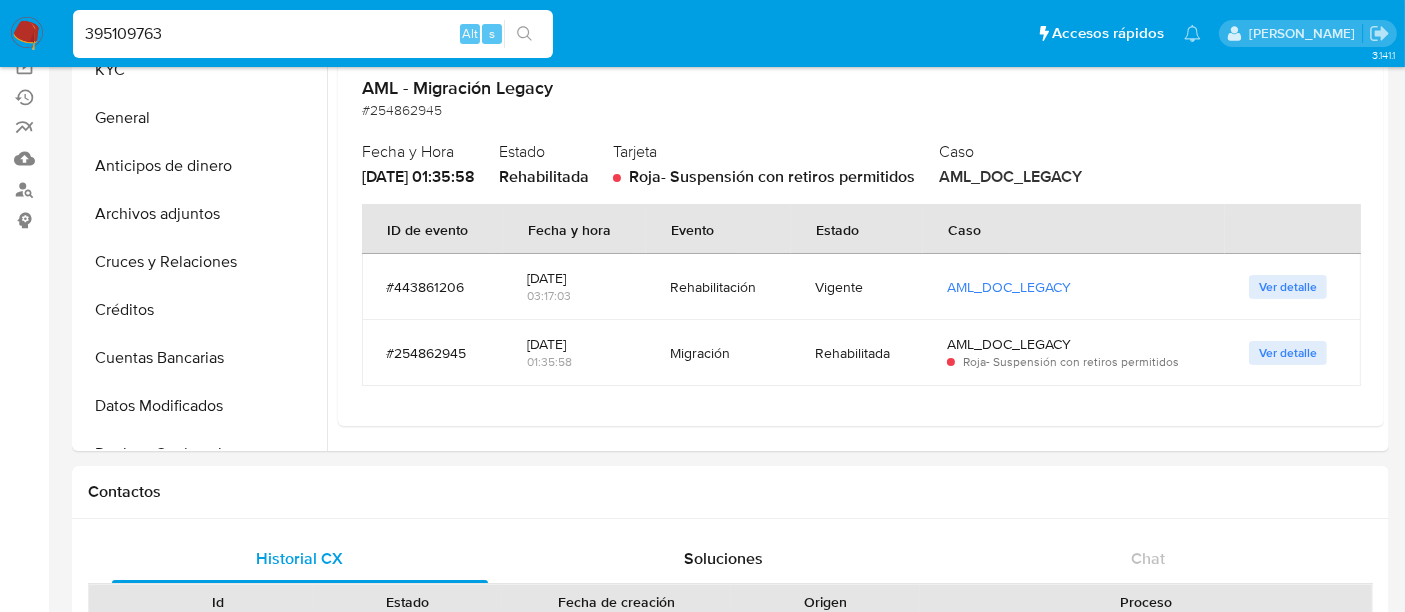 type on "395109763" 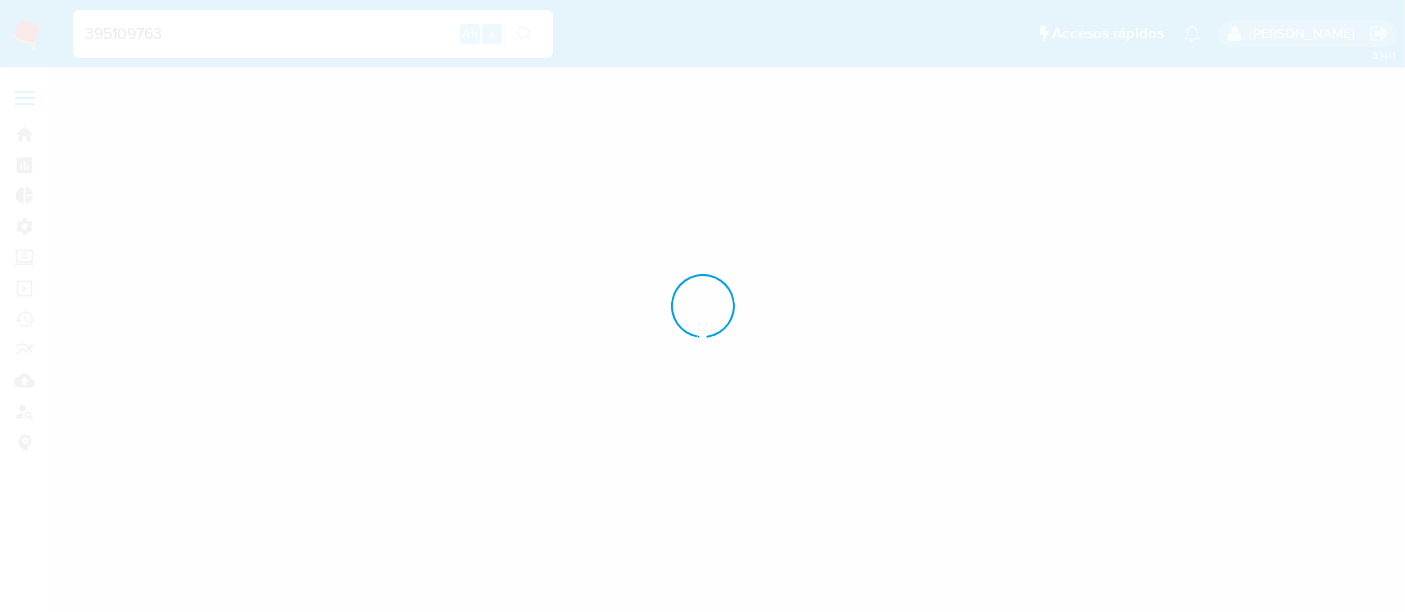 scroll, scrollTop: 0, scrollLeft: 0, axis: both 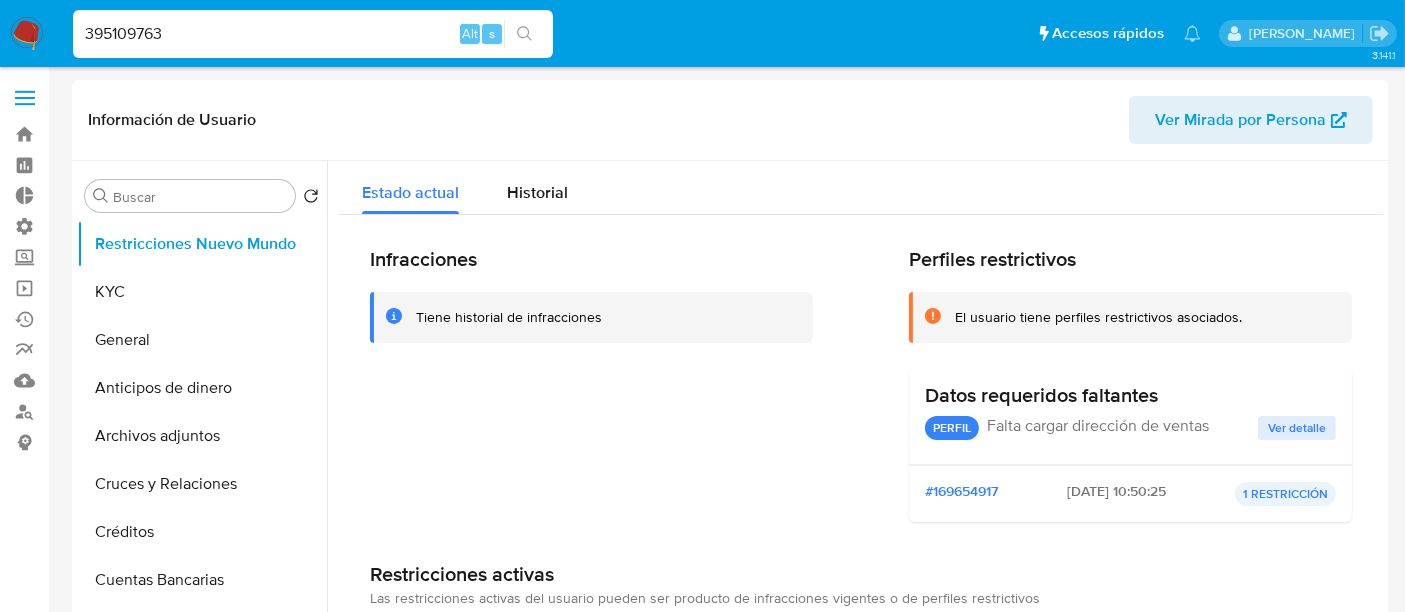 select on "10" 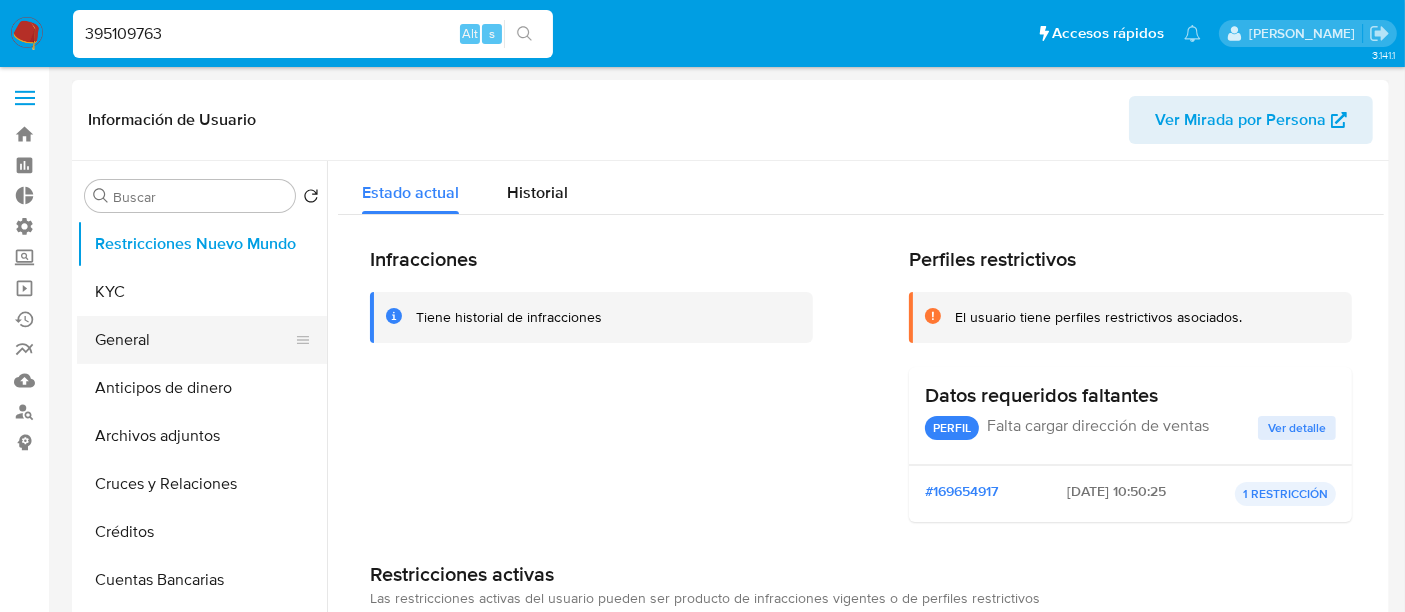 click on "General" at bounding box center (194, 340) 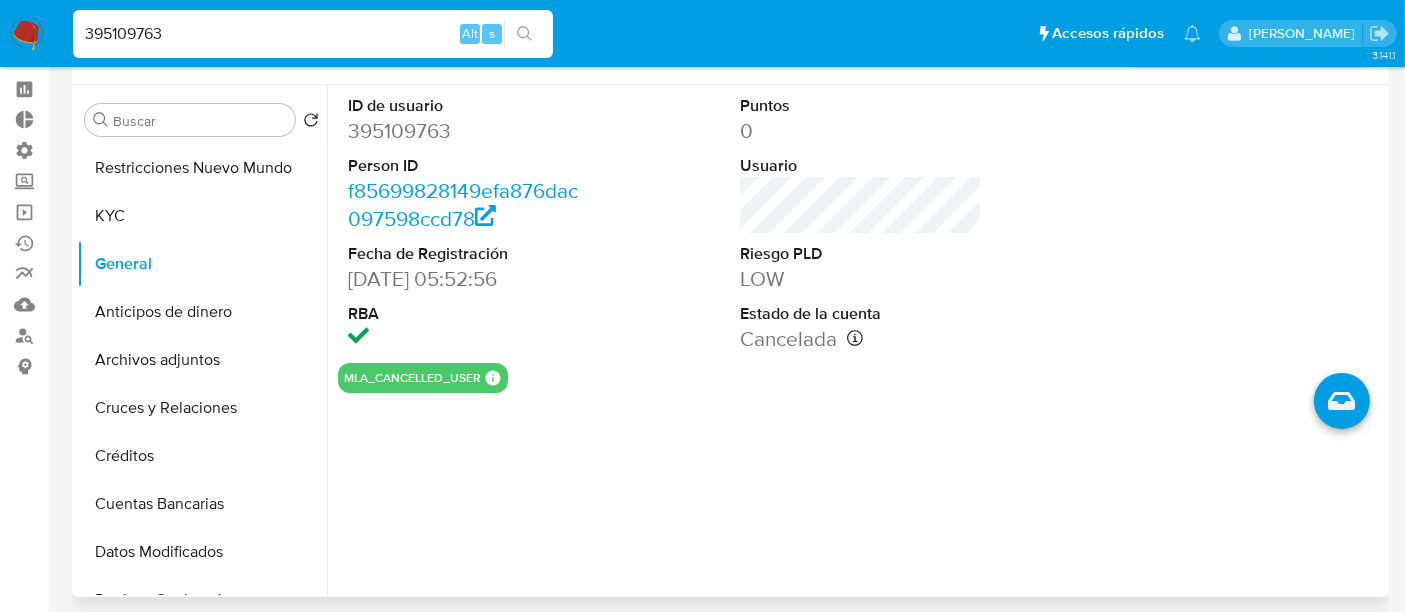 scroll, scrollTop: 111, scrollLeft: 0, axis: vertical 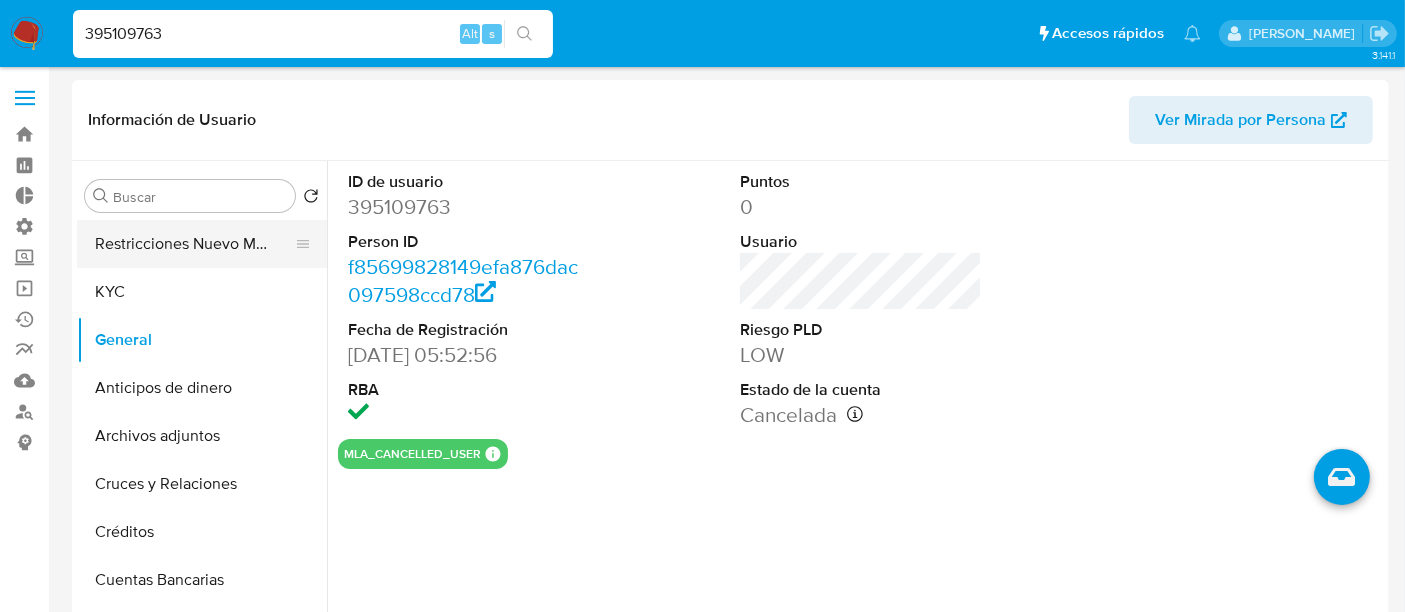 click on "Restricciones Nuevo Mundo" at bounding box center [194, 244] 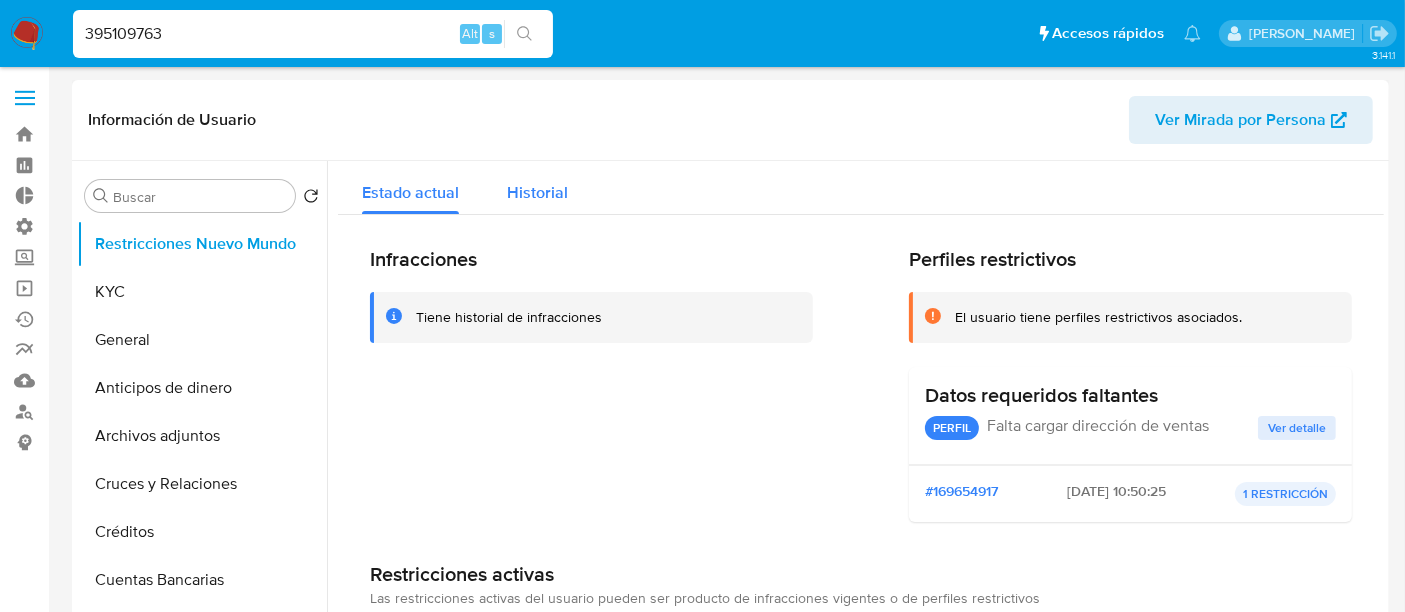 click on "Historial" at bounding box center (537, 187) 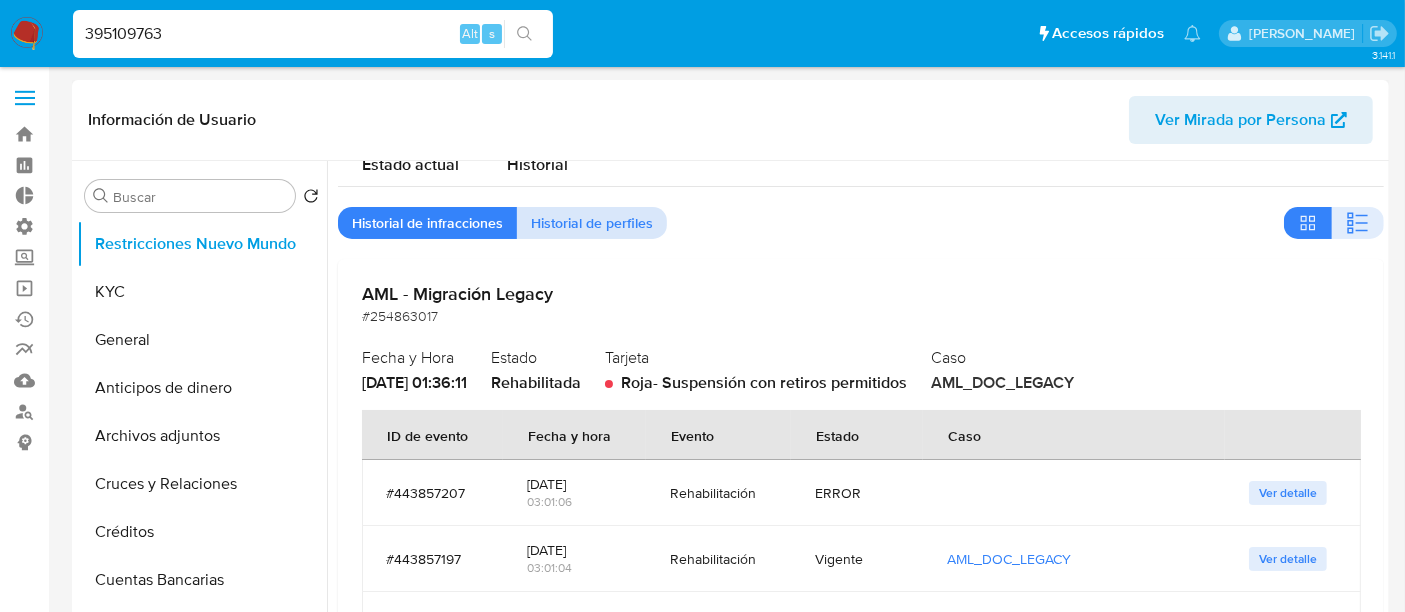 scroll, scrollTop: 79, scrollLeft: 0, axis: vertical 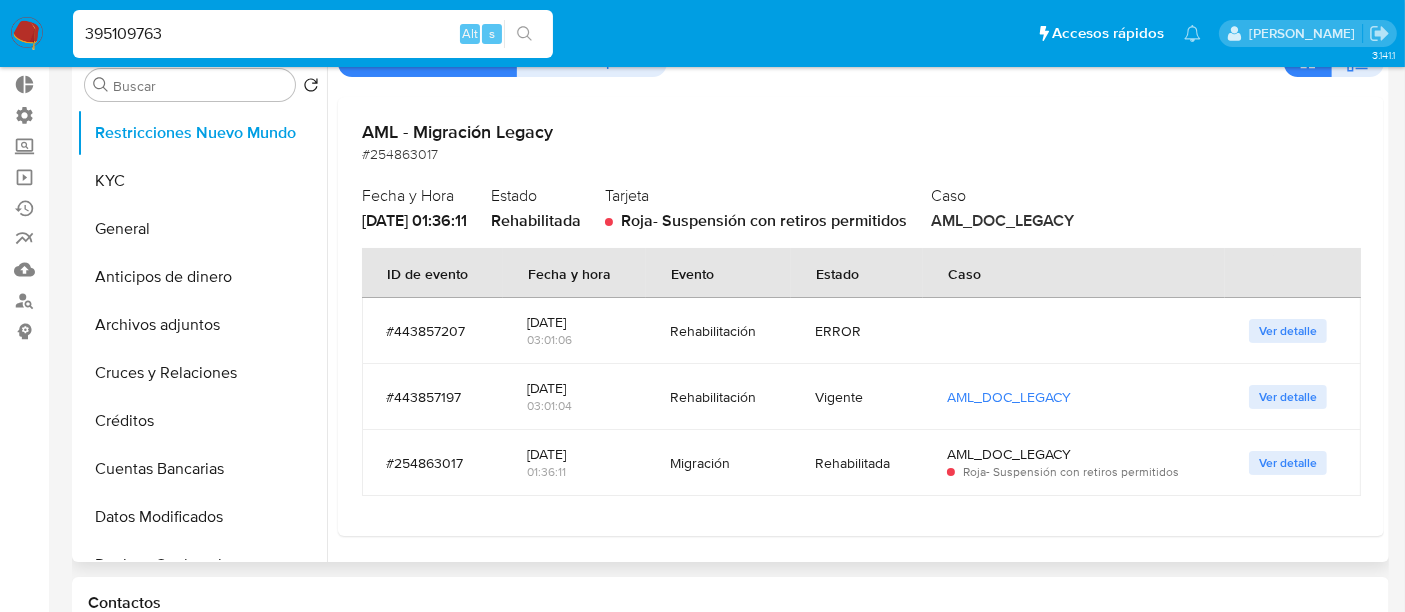 drag, startPoint x: 715, startPoint y: 461, endPoint x: 877, endPoint y: 461, distance: 162 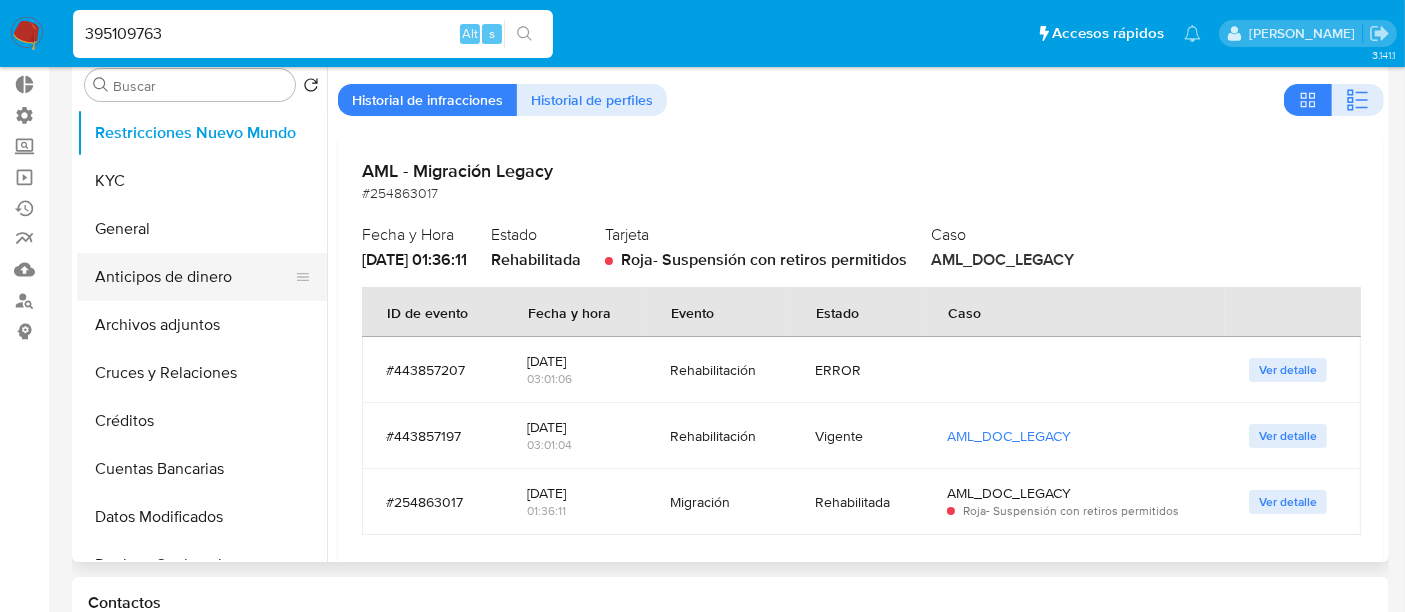 scroll, scrollTop: 79, scrollLeft: 0, axis: vertical 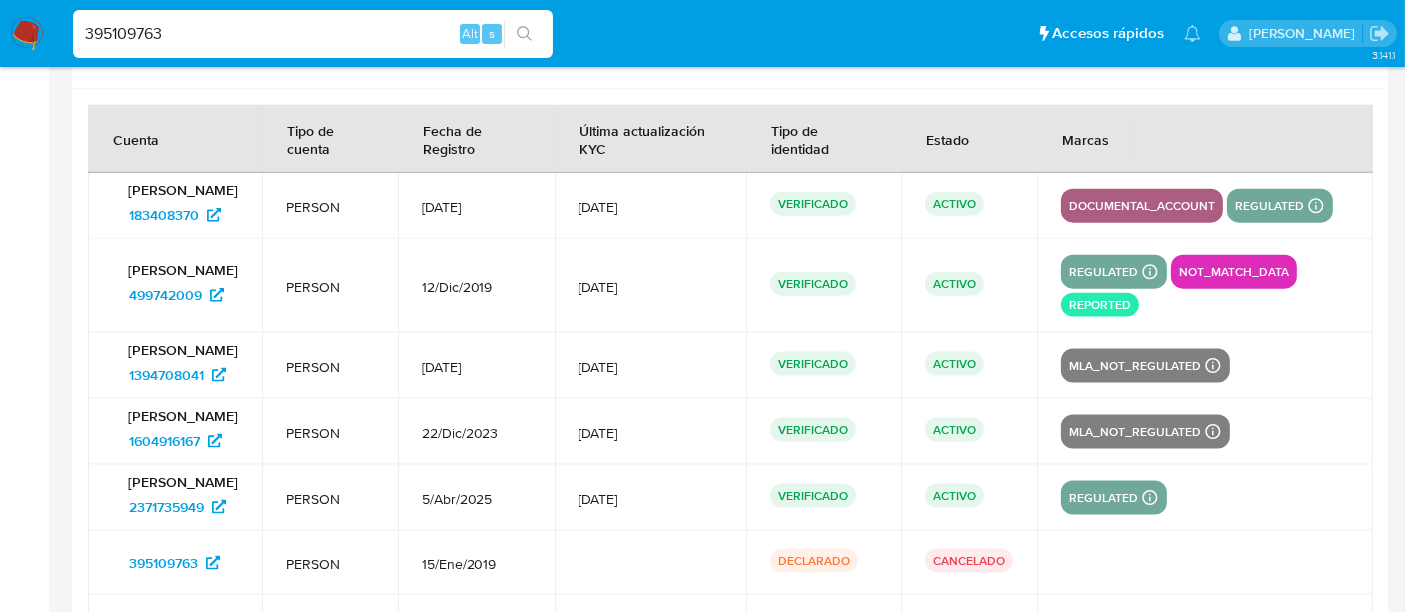 click on "395109763" at bounding box center [313, 34] 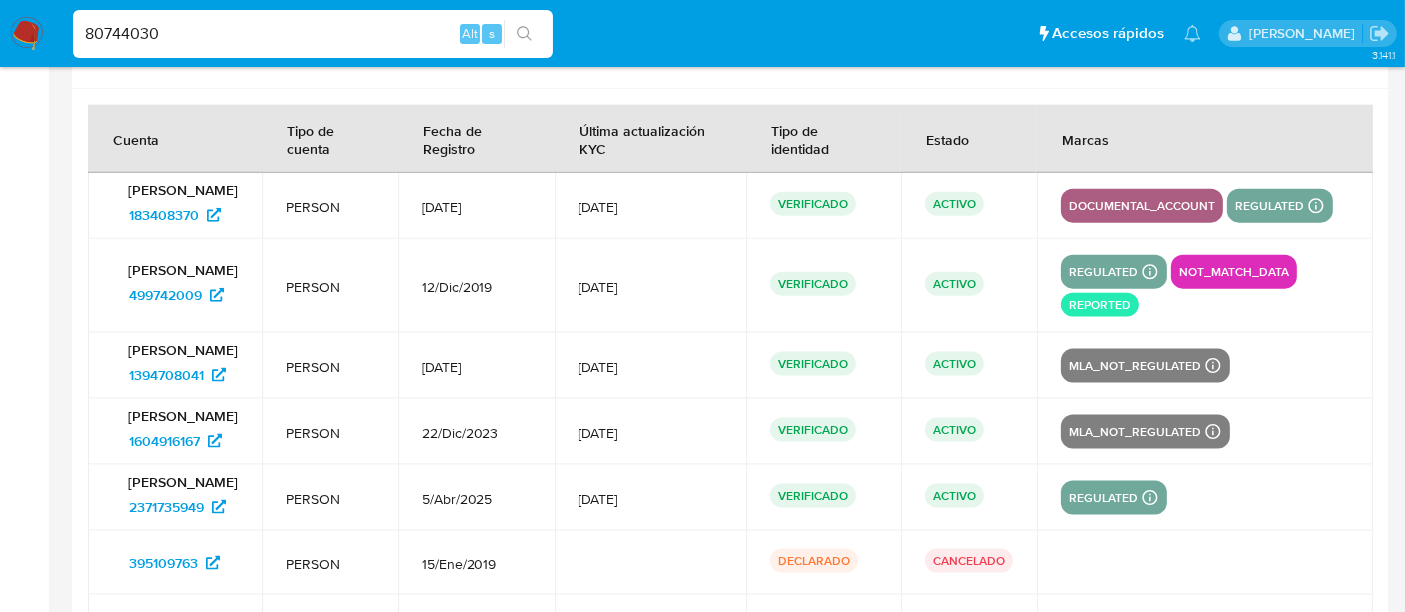 type on "80744030" 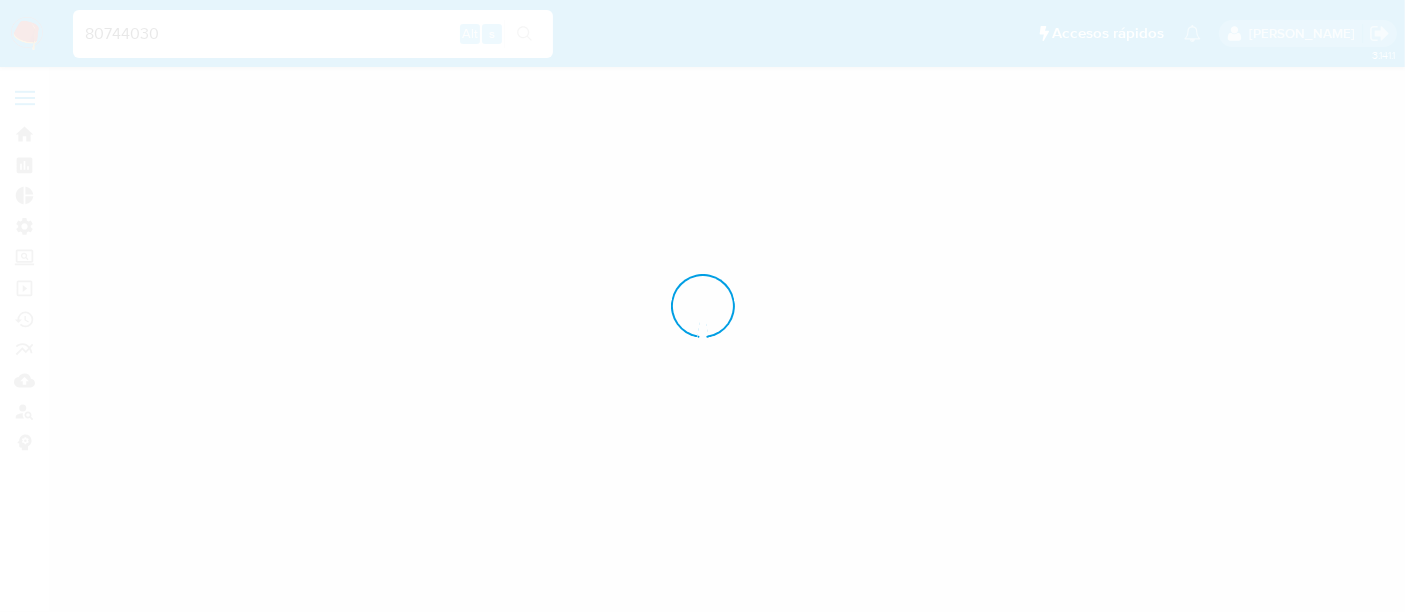 scroll, scrollTop: 0, scrollLeft: 0, axis: both 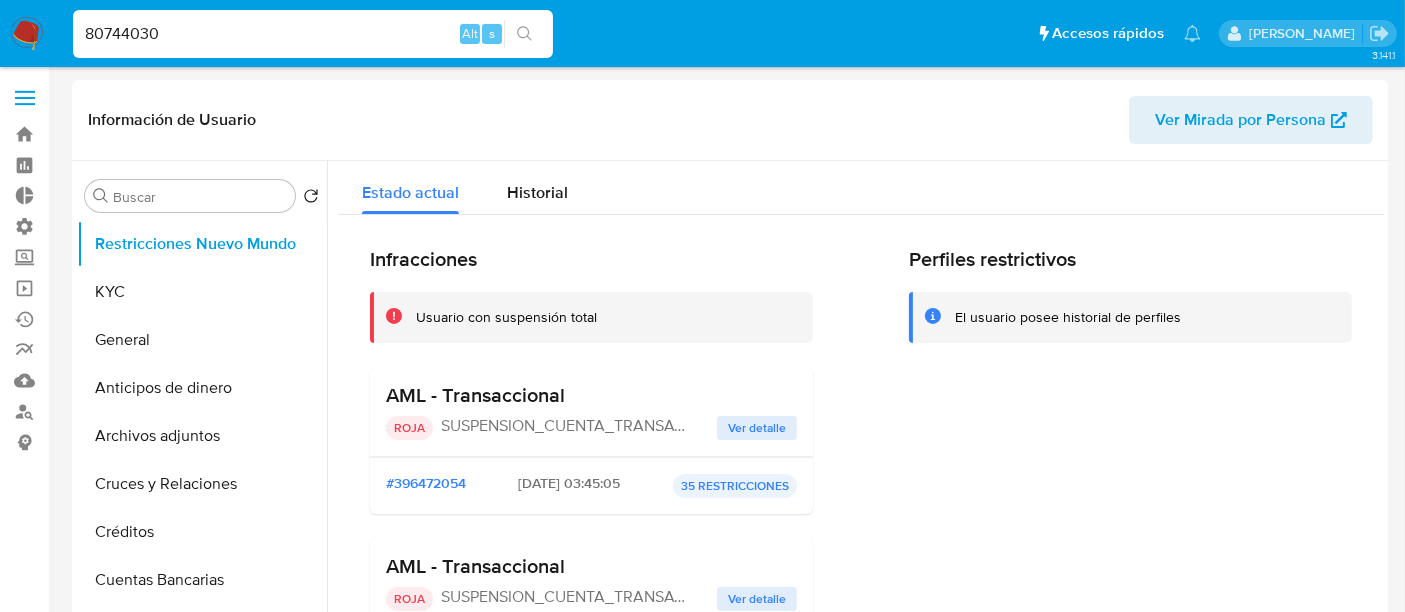 select on "10" 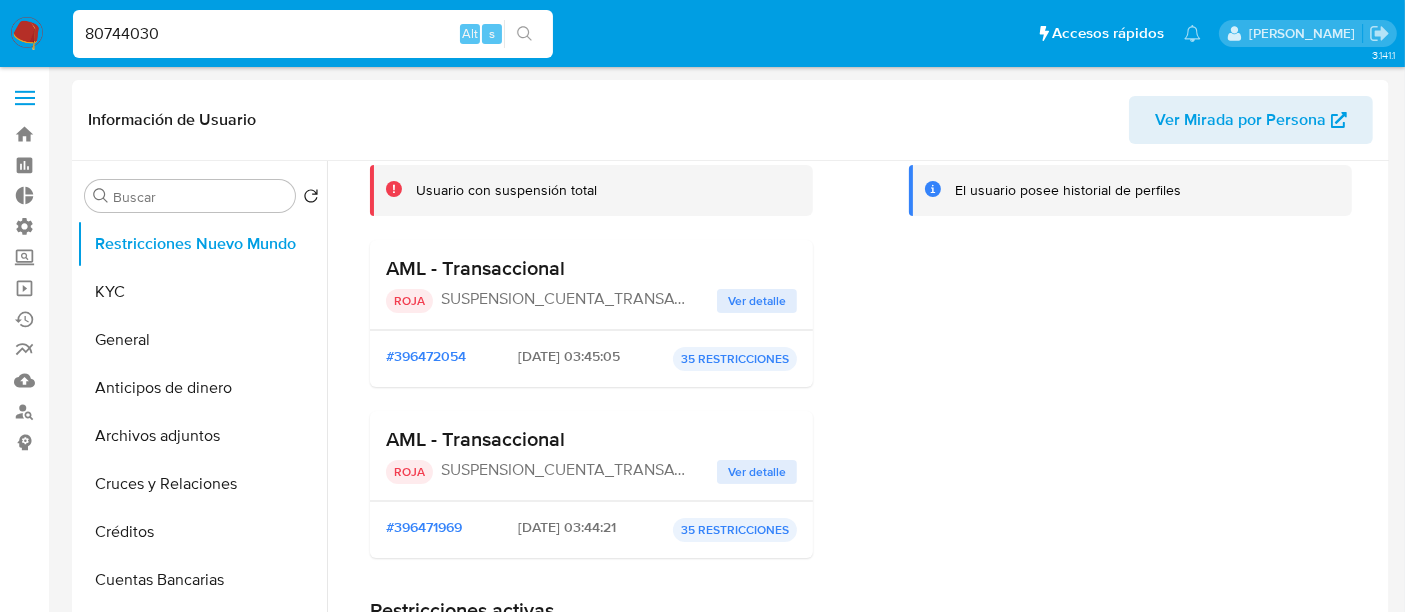scroll, scrollTop: 0, scrollLeft: 0, axis: both 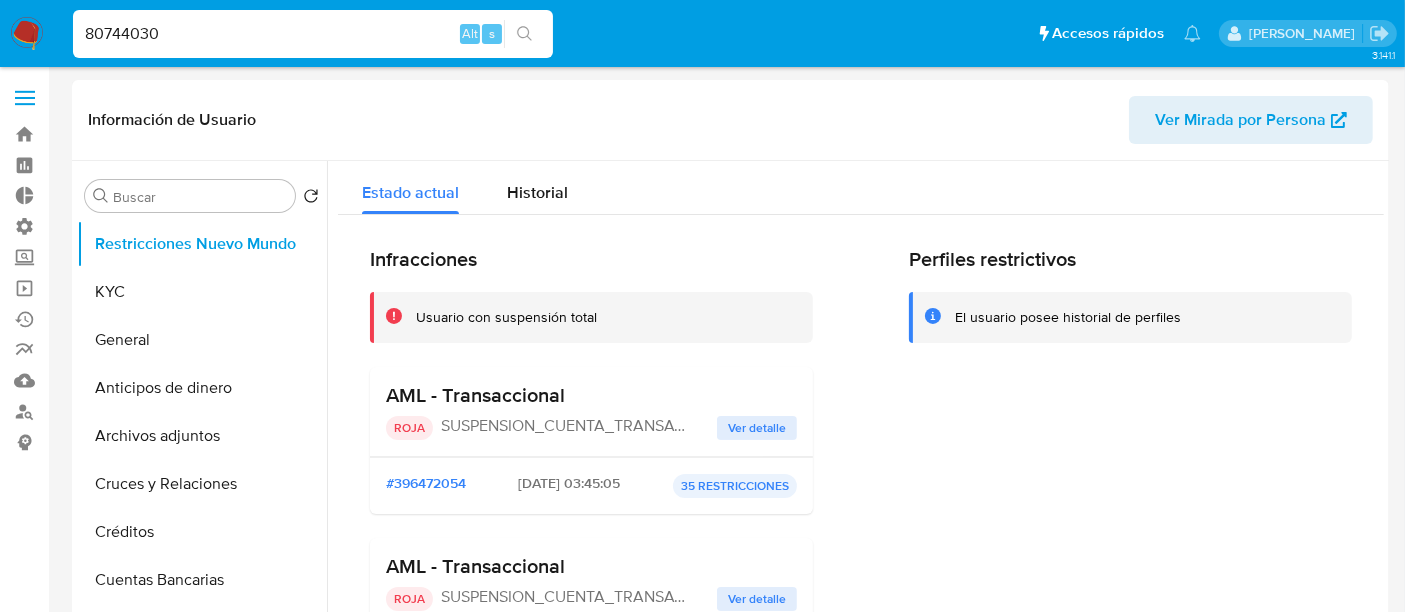 click on "80744030" at bounding box center [313, 34] 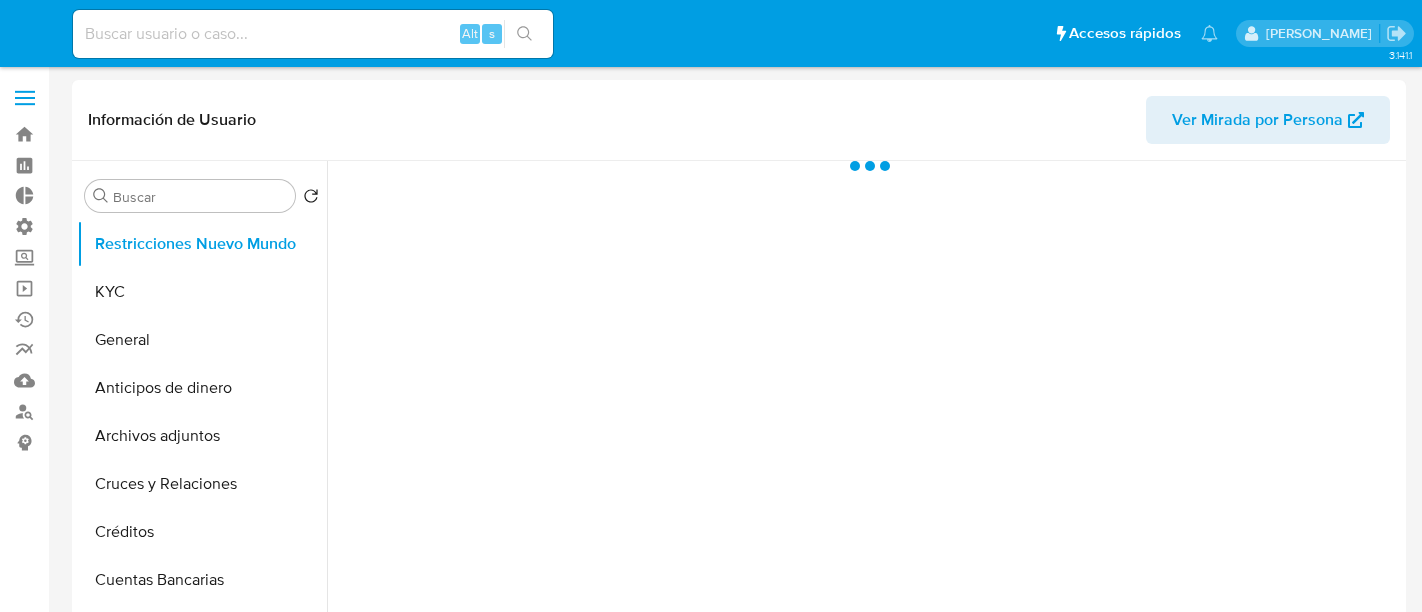 select on "10" 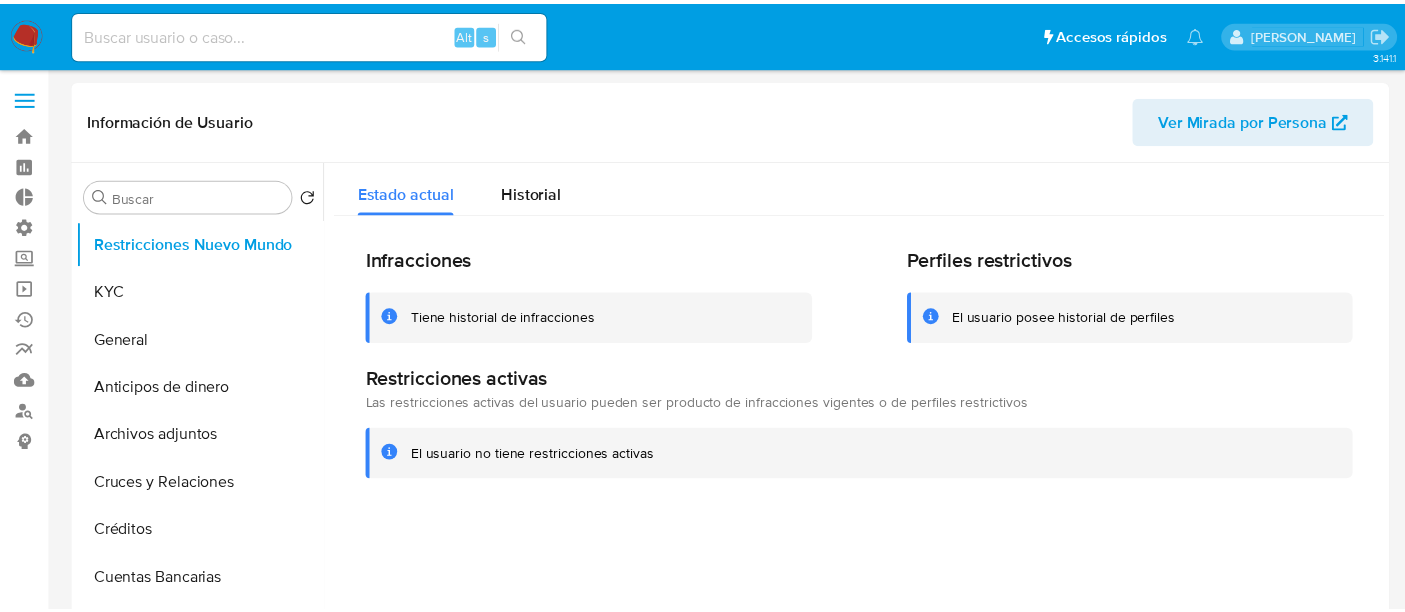 scroll, scrollTop: 0, scrollLeft: 0, axis: both 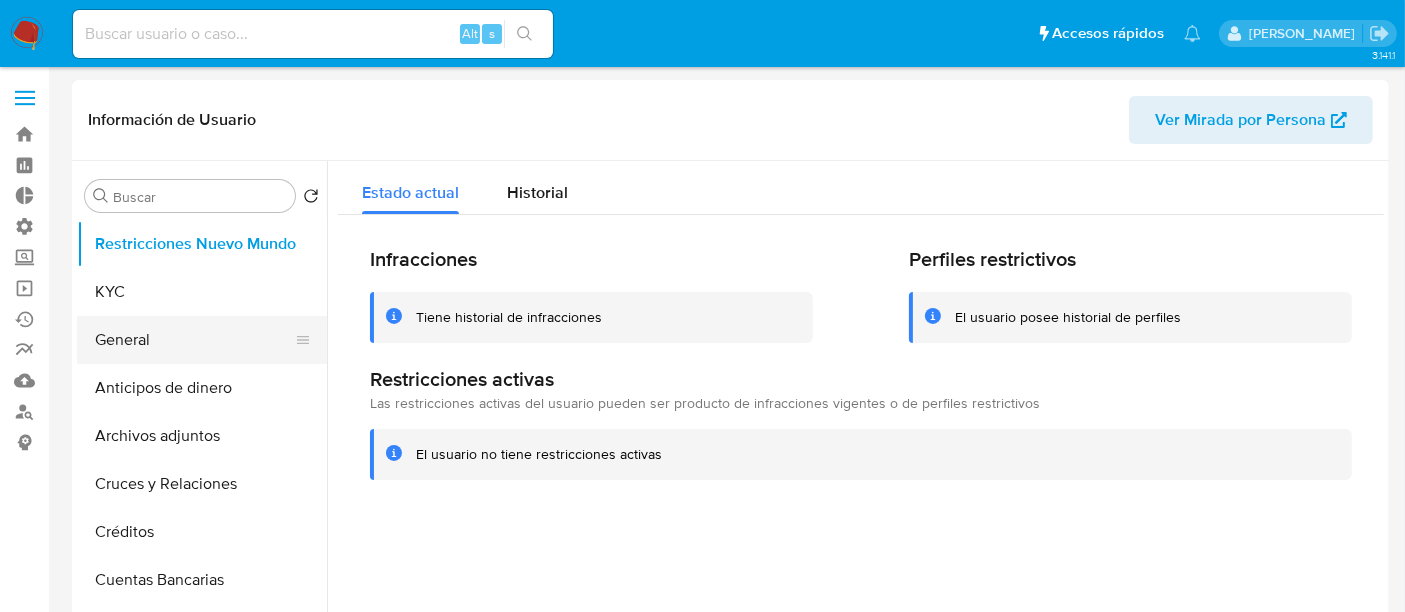 click on "General" at bounding box center [194, 340] 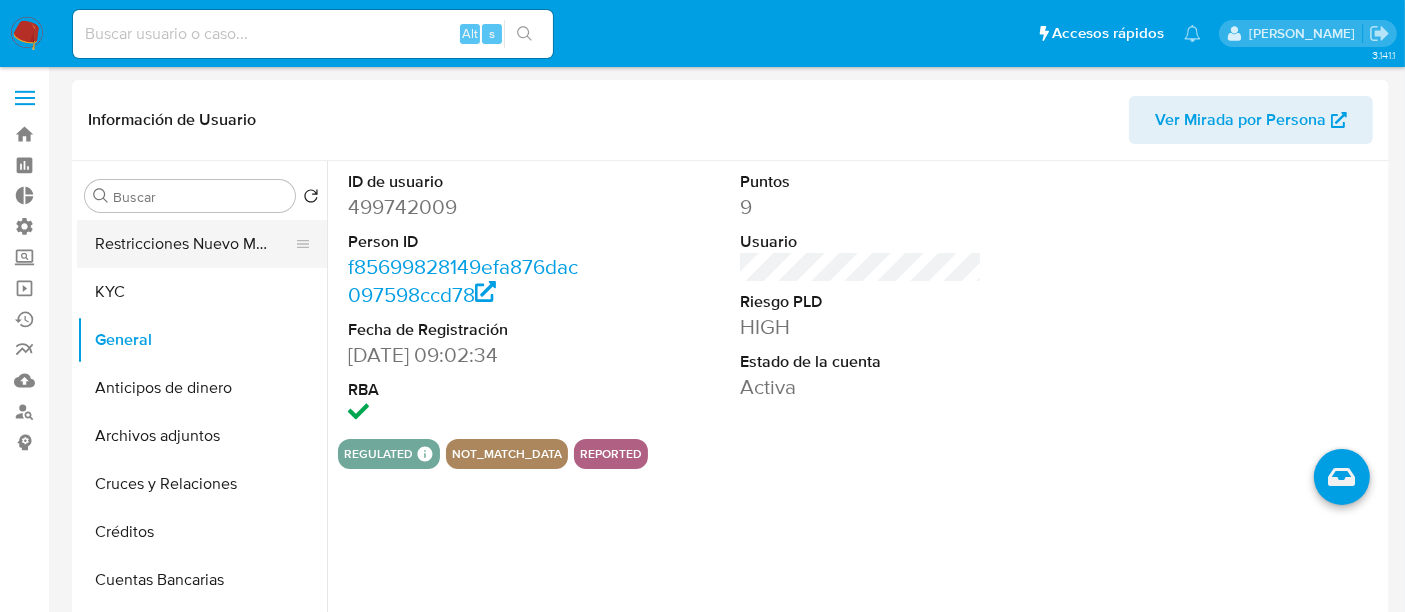 click on "Restricciones Nuevo Mundo" at bounding box center [194, 244] 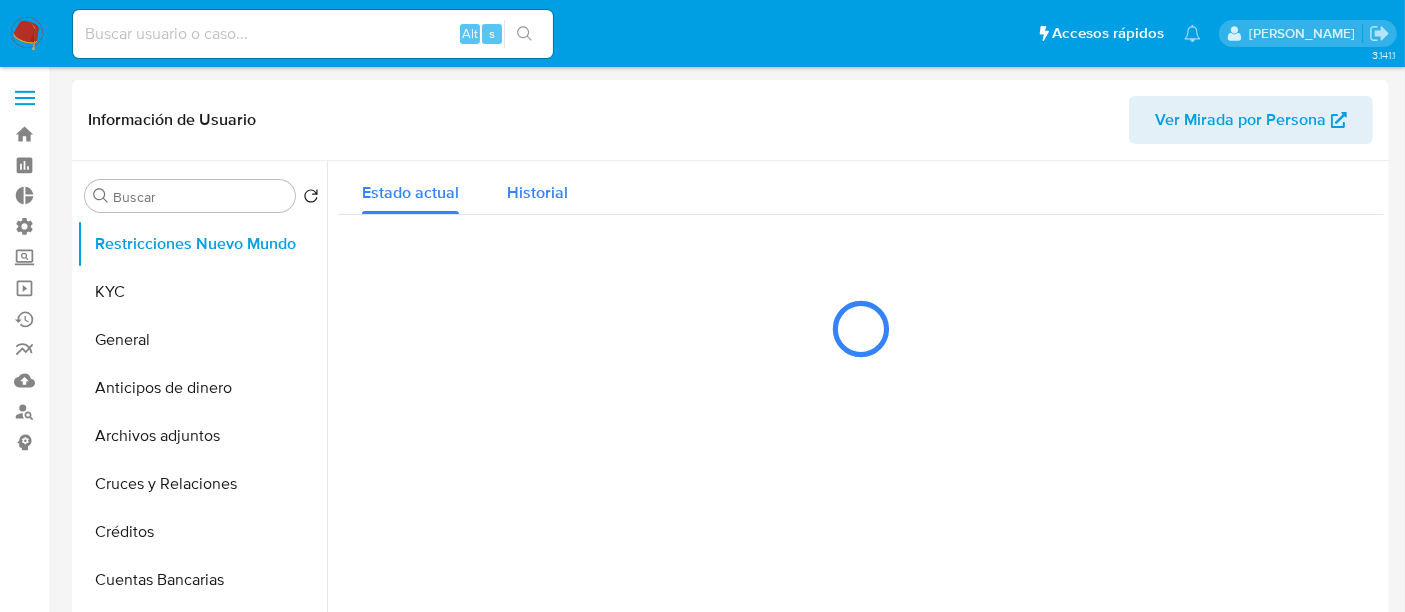 click on "Historial" at bounding box center [537, 187] 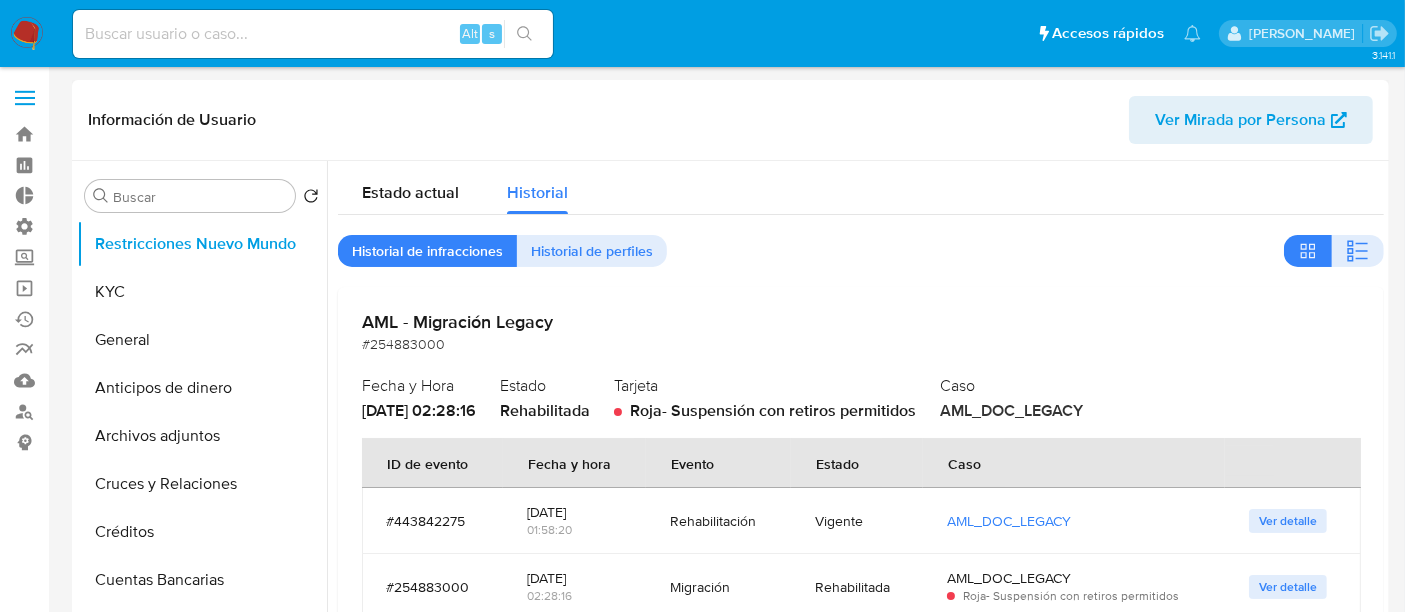 scroll, scrollTop: 12, scrollLeft: 0, axis: vertical 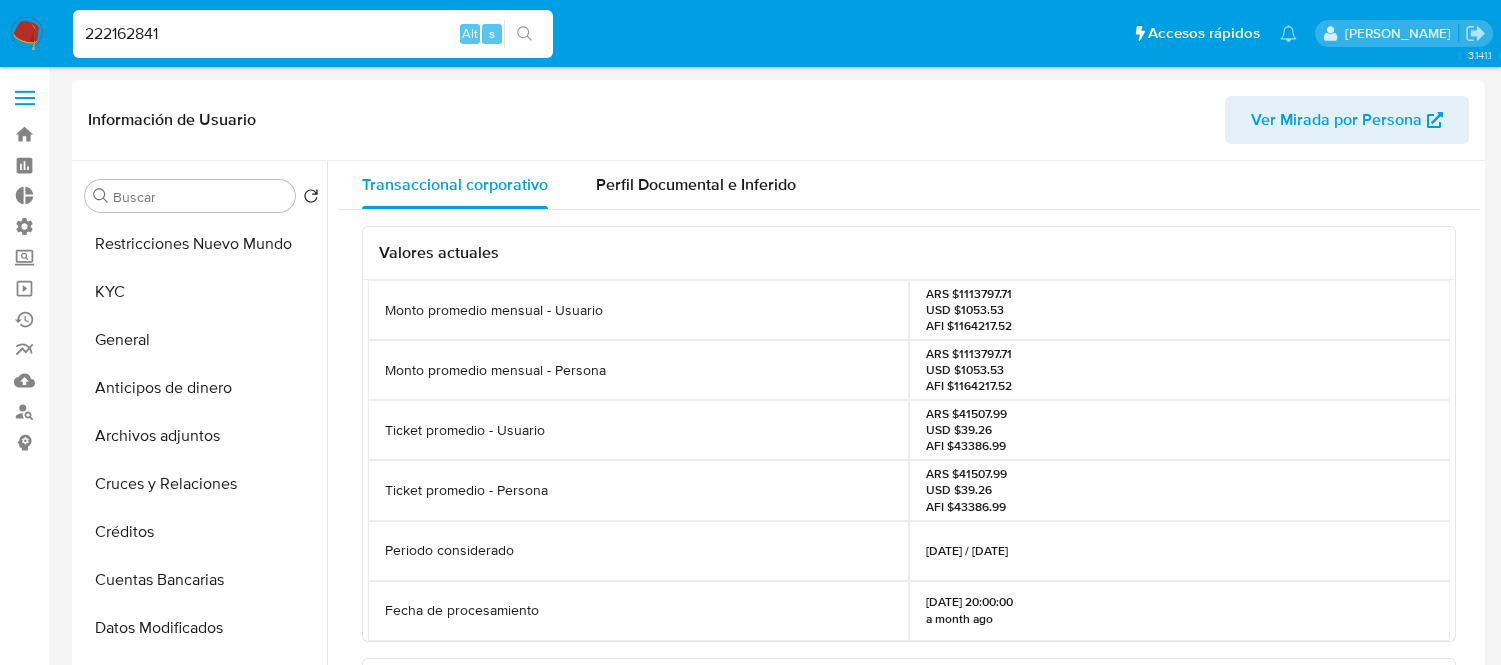 select on "10" 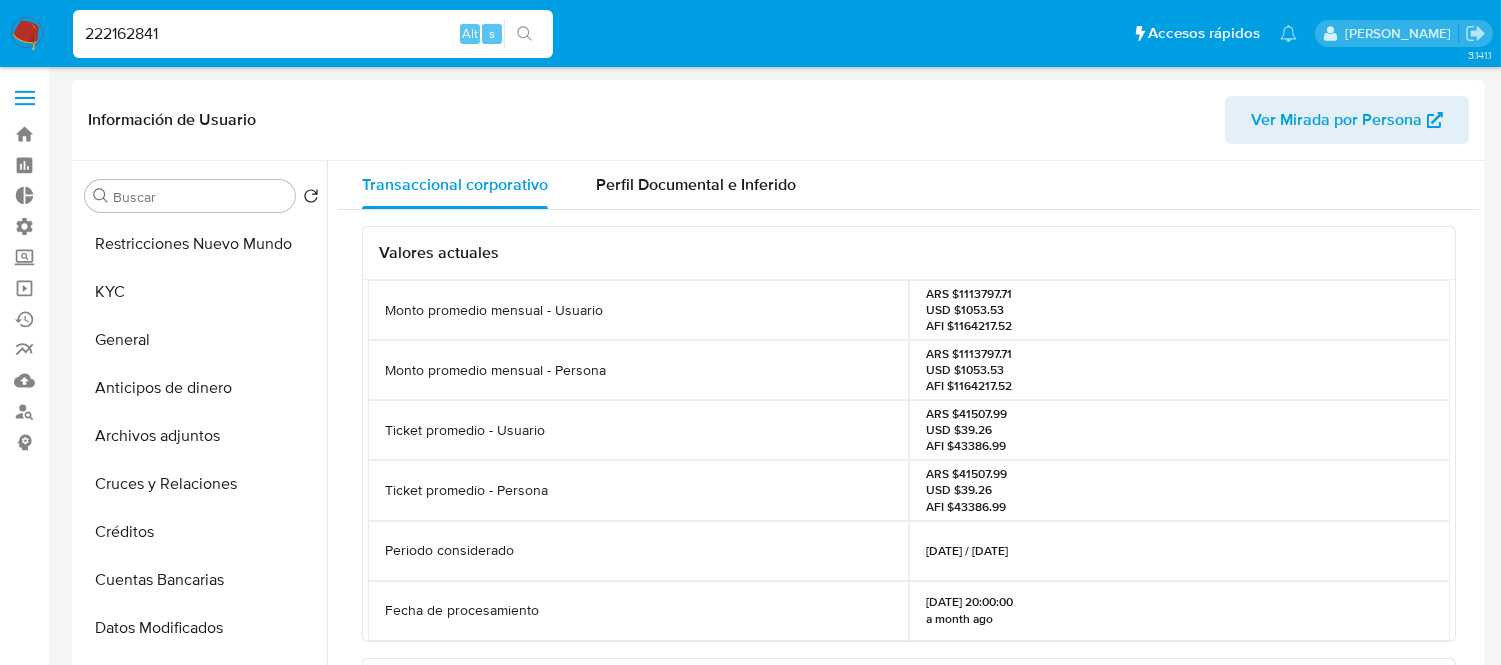 scroll, scrollTop: 892, scrollLeft: 0, axis: vertical 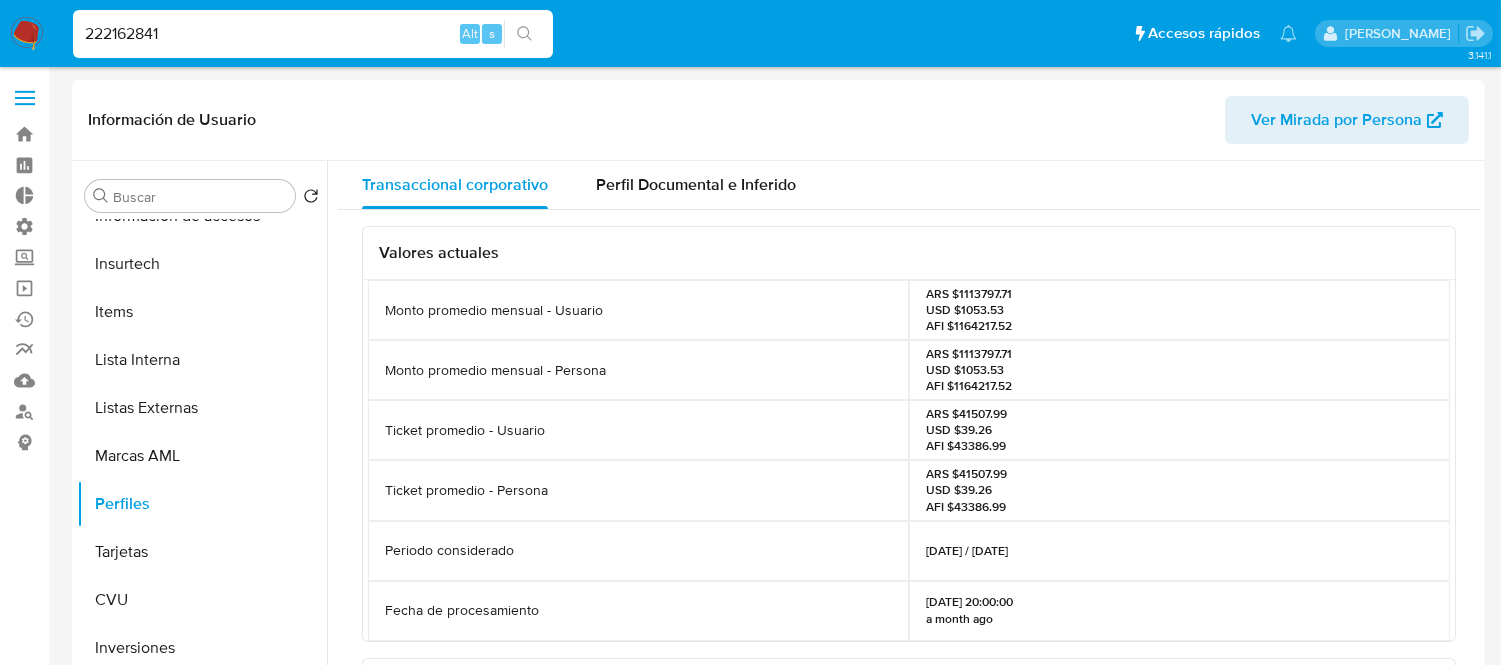 click on "222162841" at bounding box center [313, 34] 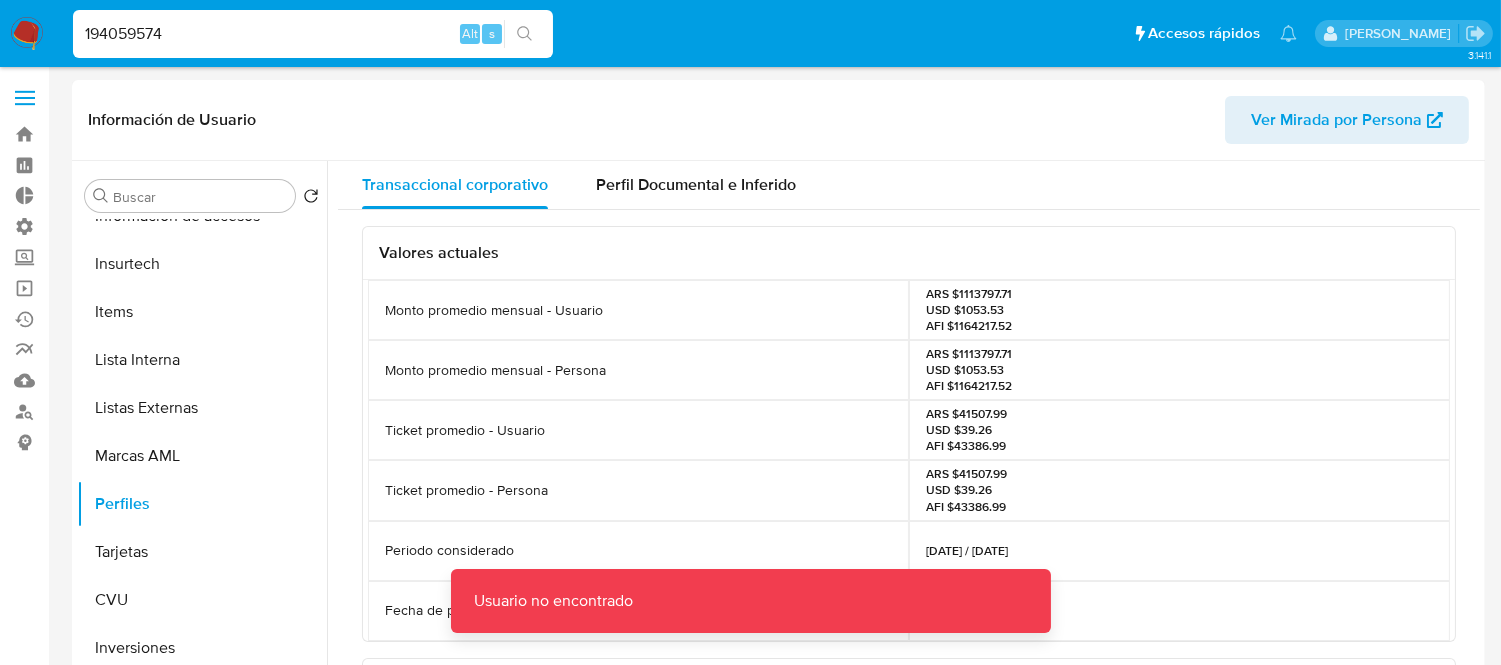 click on "194059574" at bounding box center [313, 34] 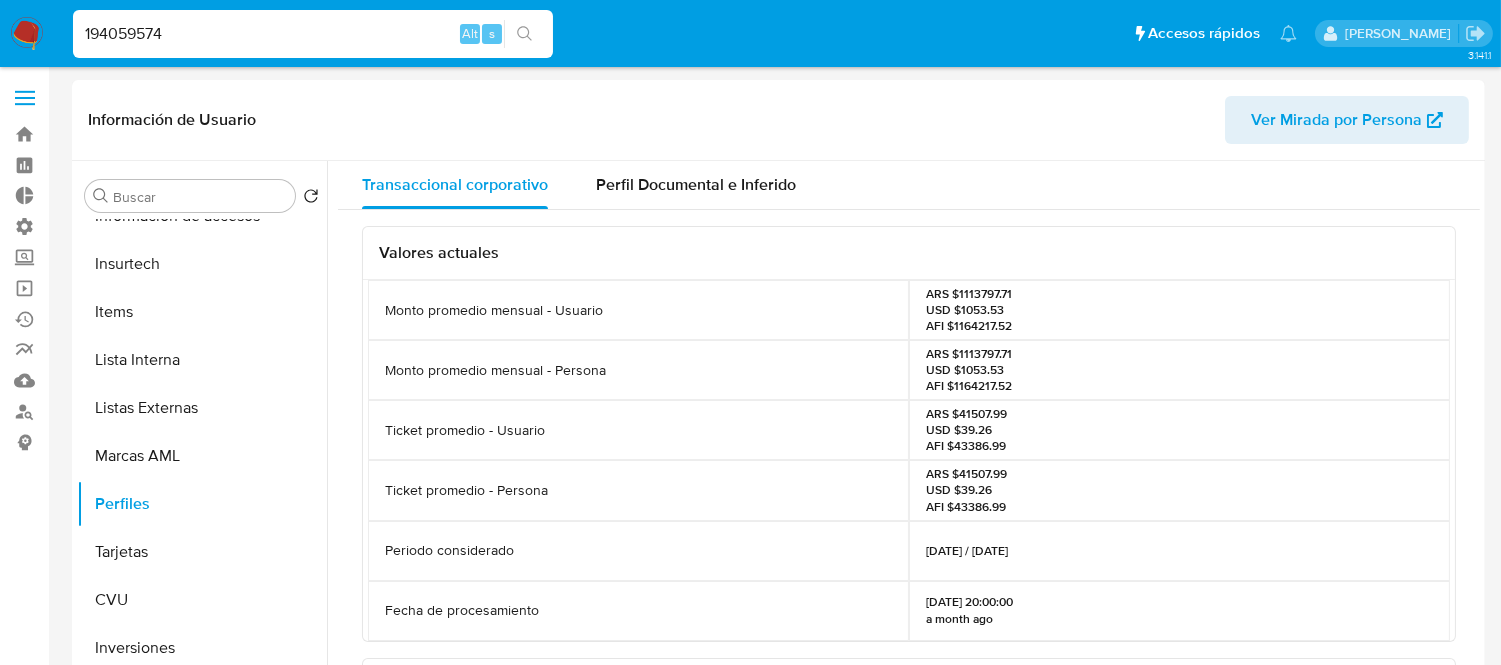 type on "194059574" 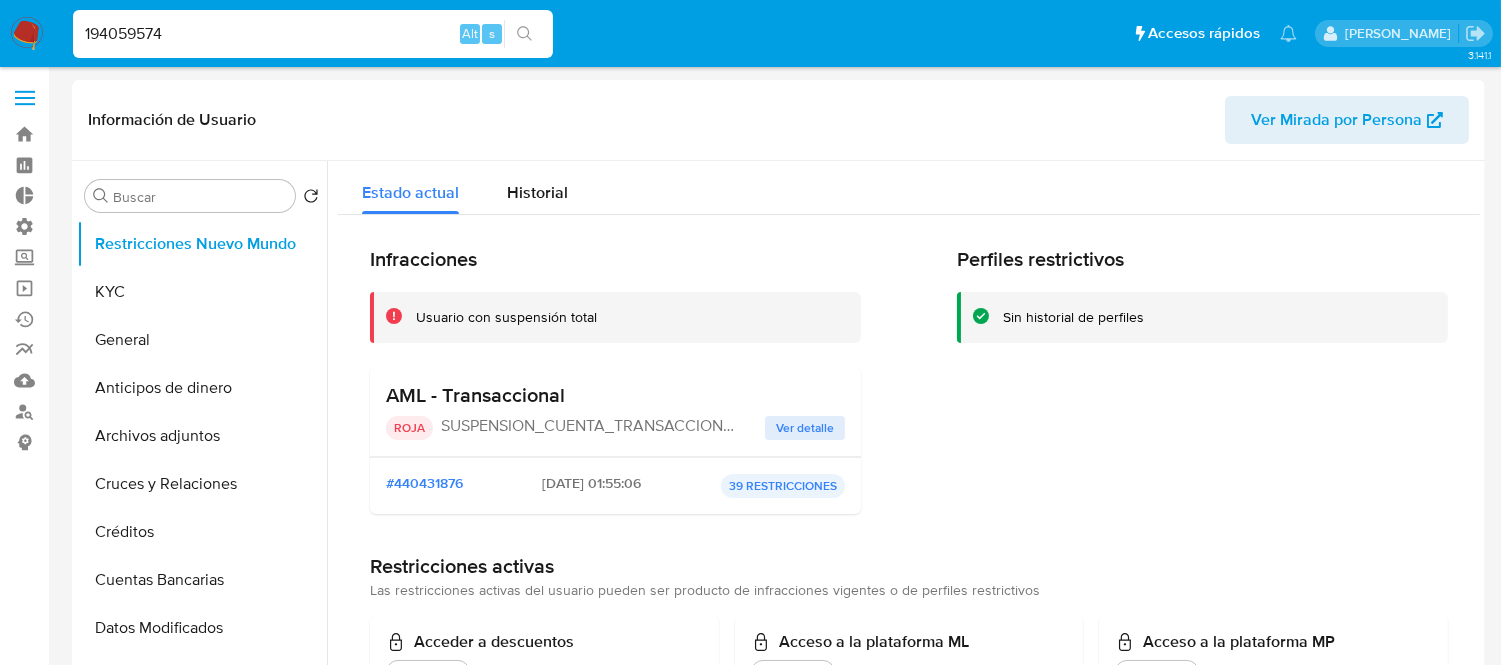 select on "10" 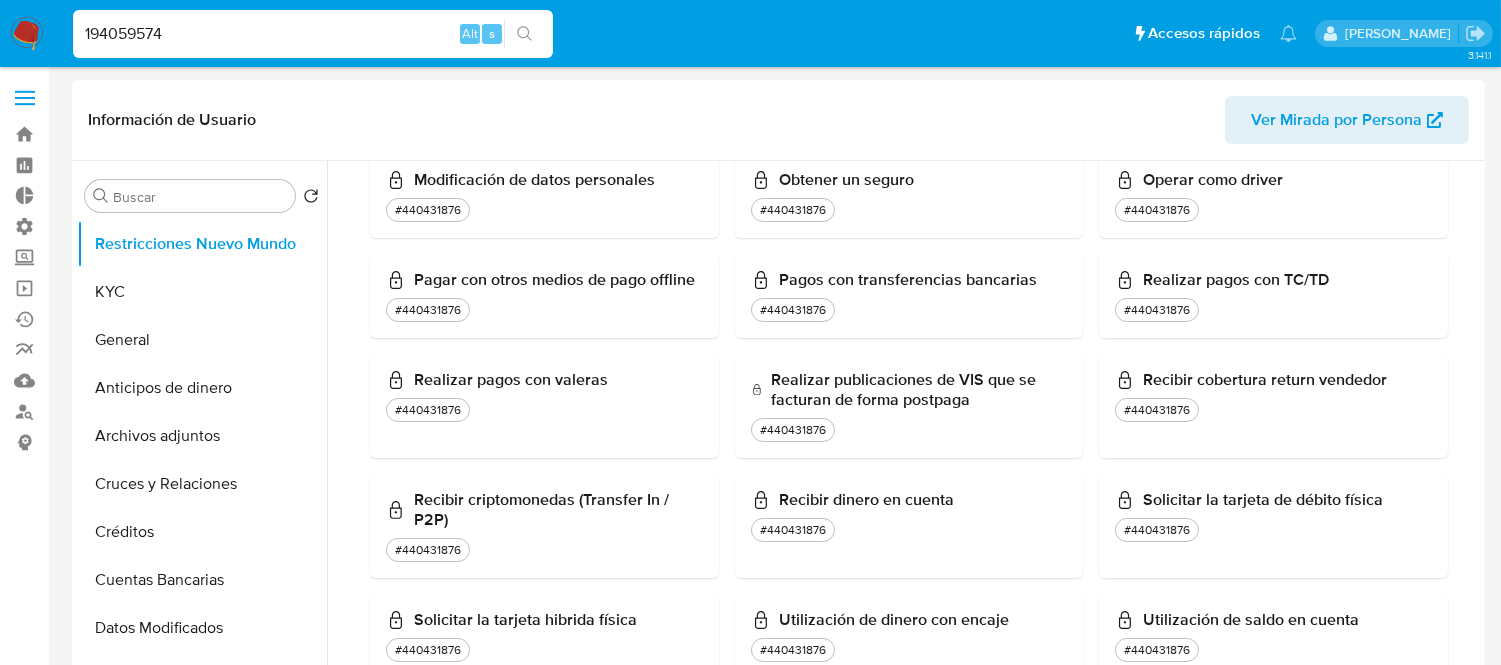scroll, scrollTop: 1348, scrollLeft: 0, axis: vertical 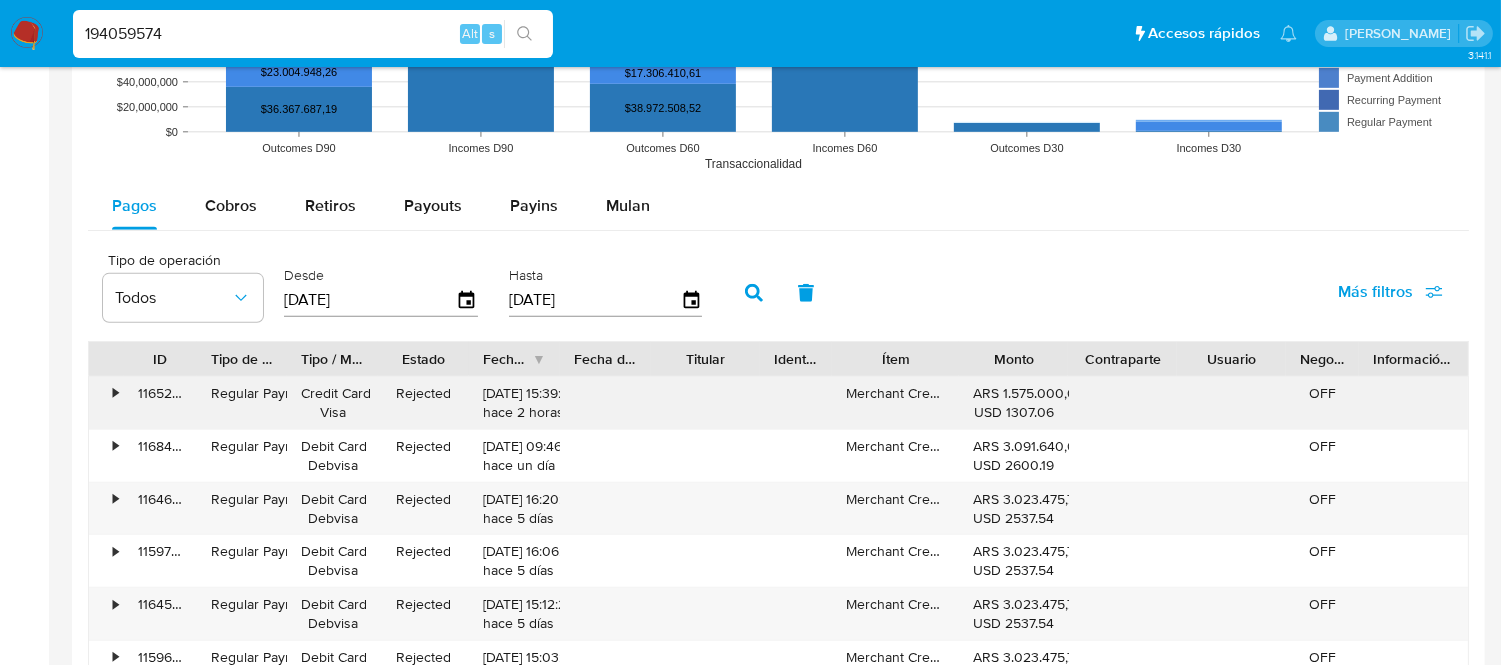 click on "•" at bounding box center [106, 403] 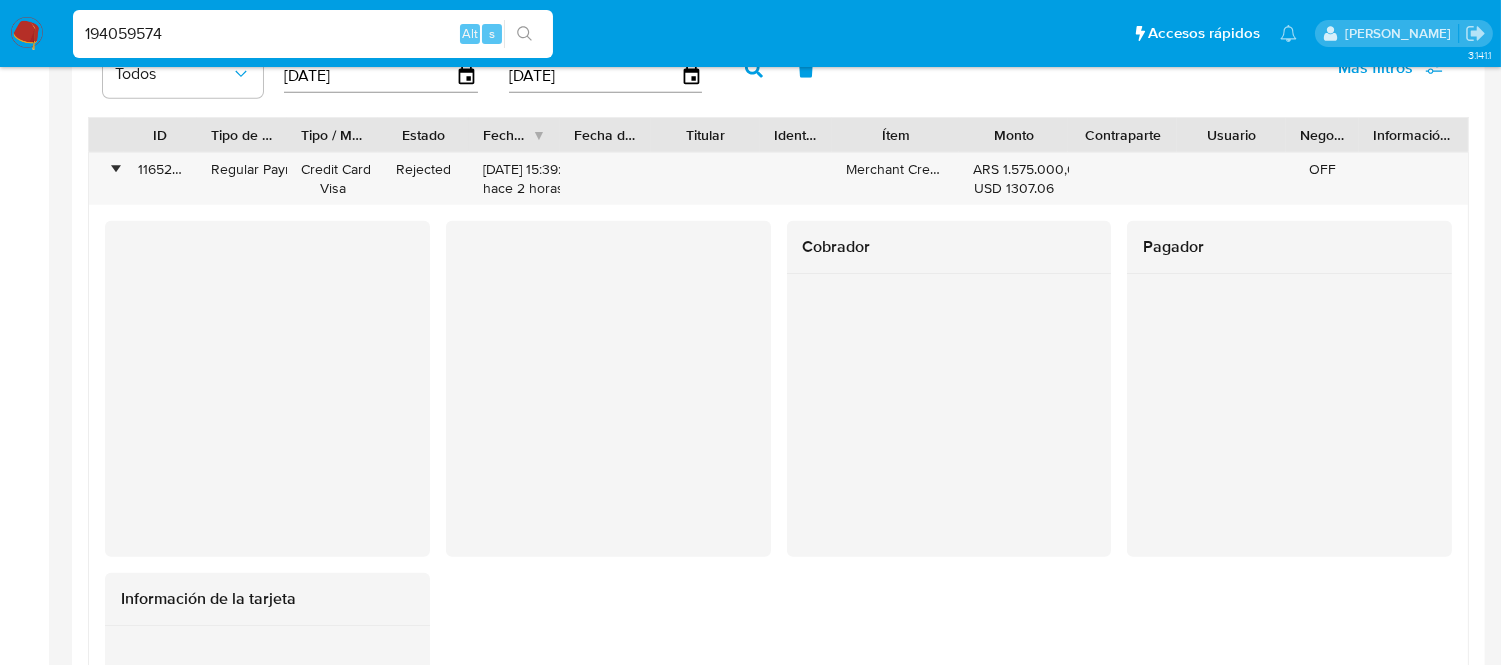 scroll, scrollTop: 2000, scrollLeft: 0, axis: vertical 